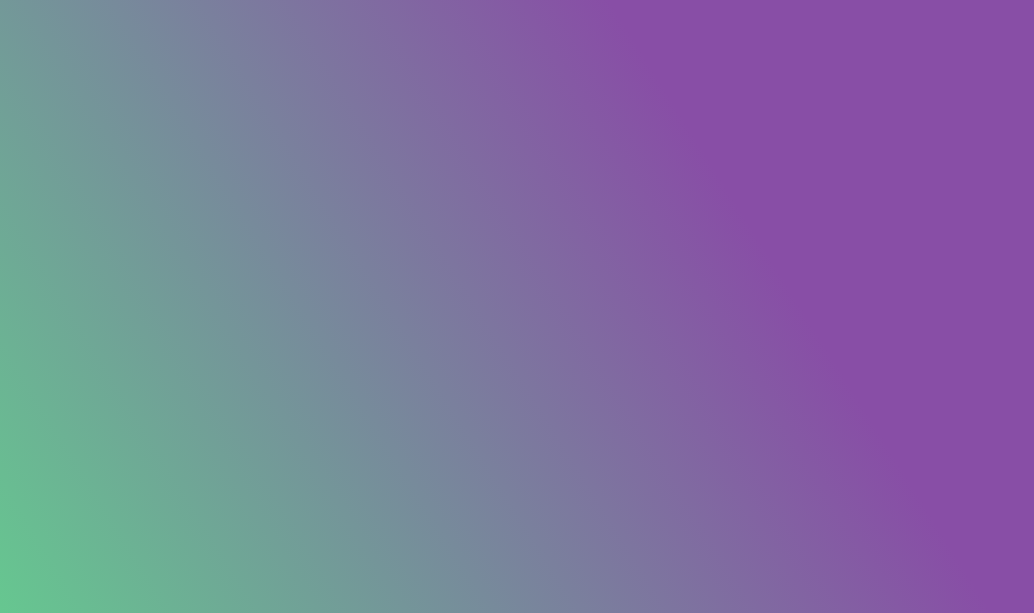 scroll, scrollTop: 0, scrollLeft: 0, axis: both 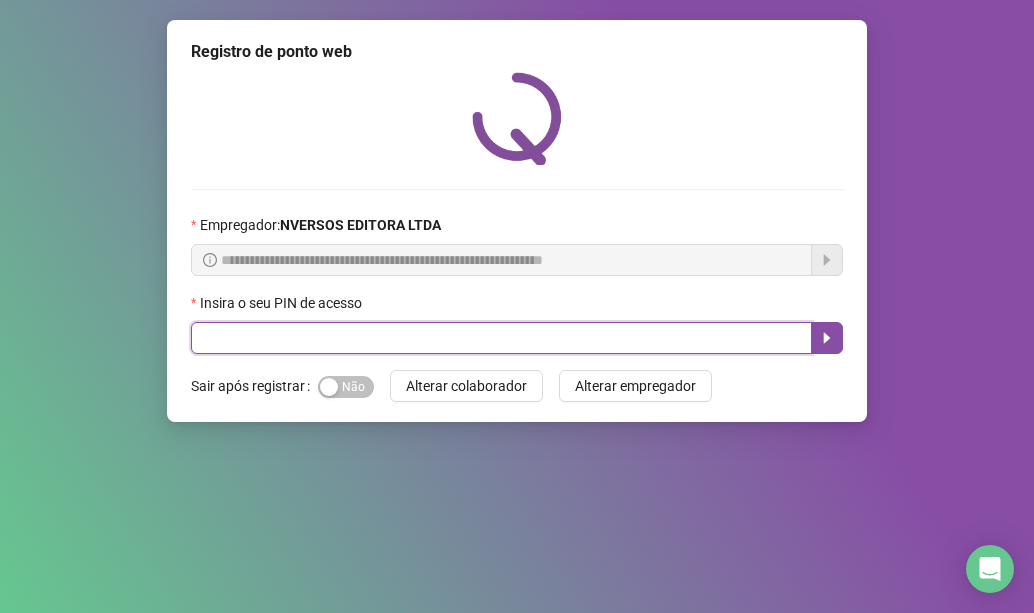 click at bounding box center [501, 338] 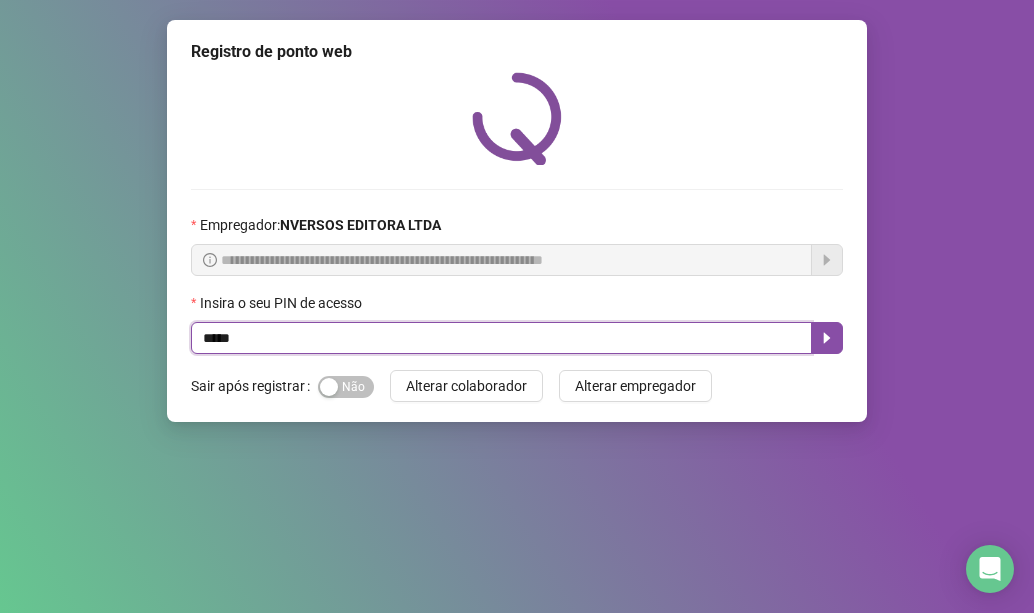 type on "*****" 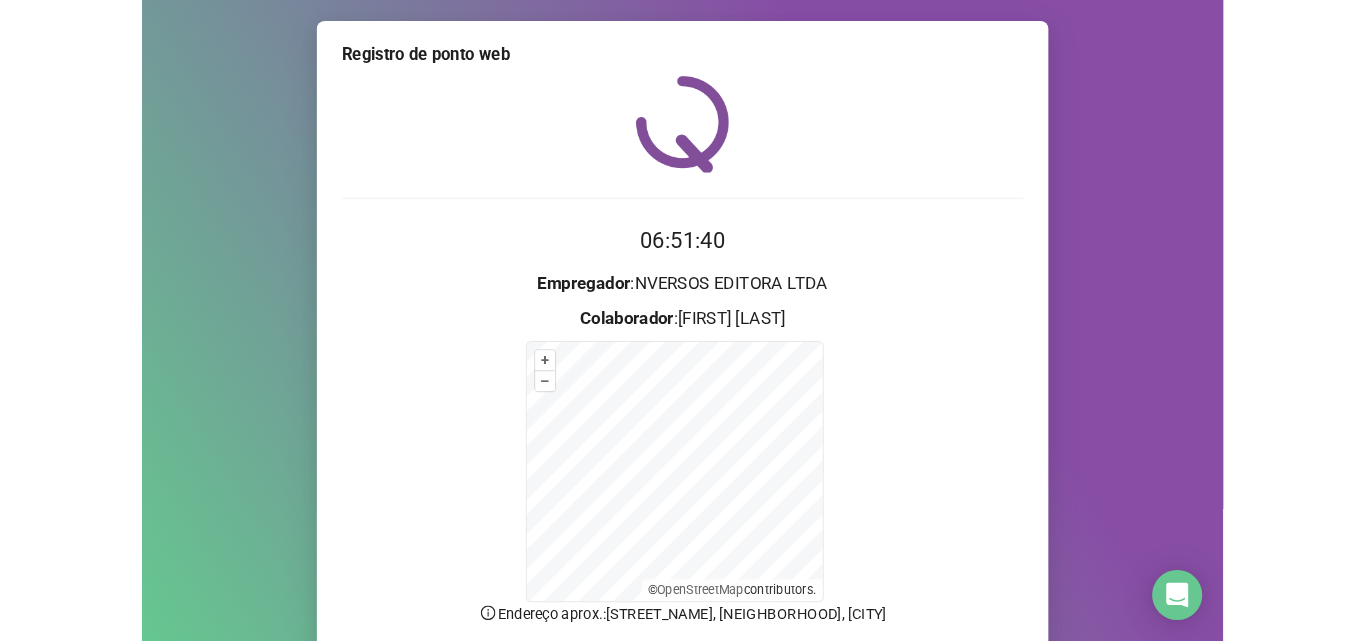 scroll, scrollTop: 162, scrollLeft: 0, axis: vertical 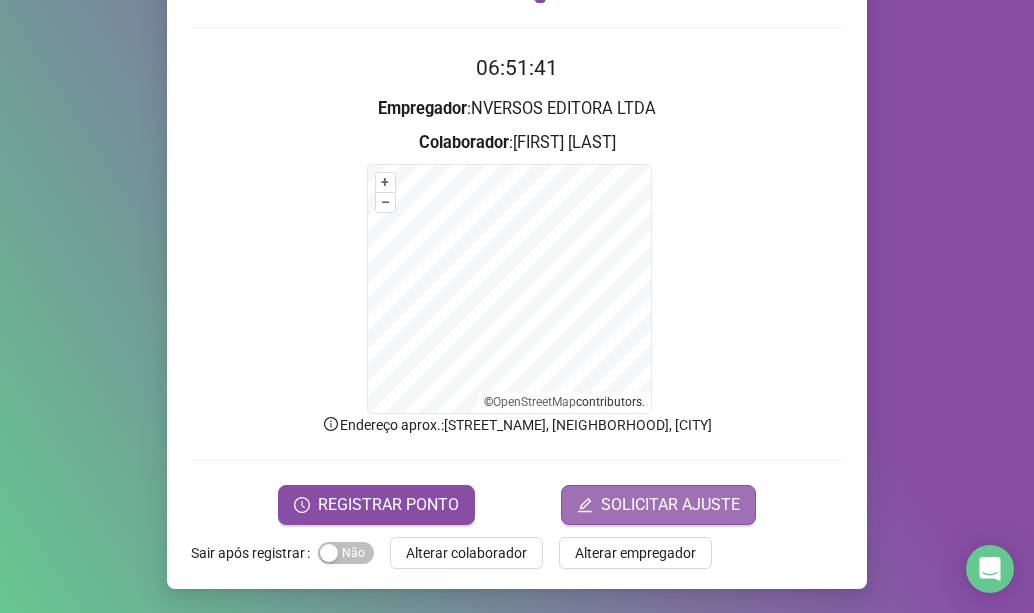 click on "SOLICITAR AJUSTE" at bounding box center (670, 505) 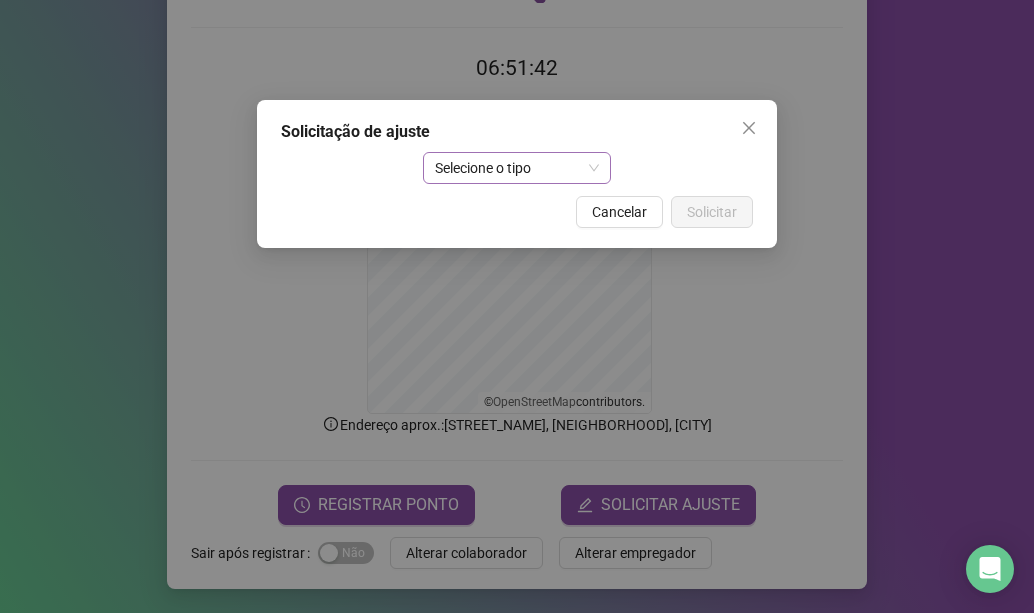 click on "Selecione o tipo" at bounding box center [517, 168] 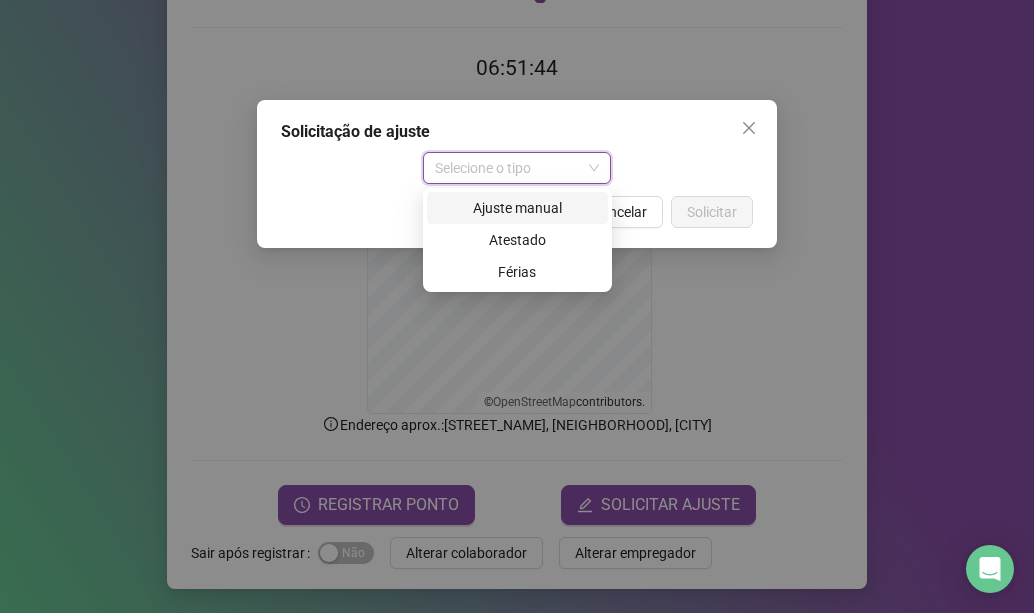 click on "Ajuste manual" at bounding box center [517, 208] 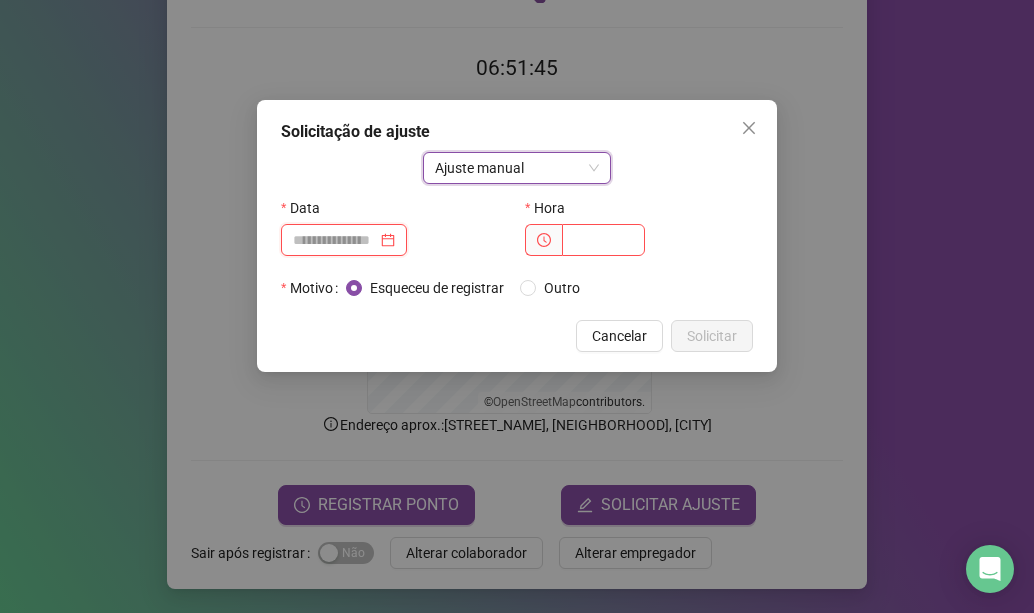 click at bounding box center [335, 240] 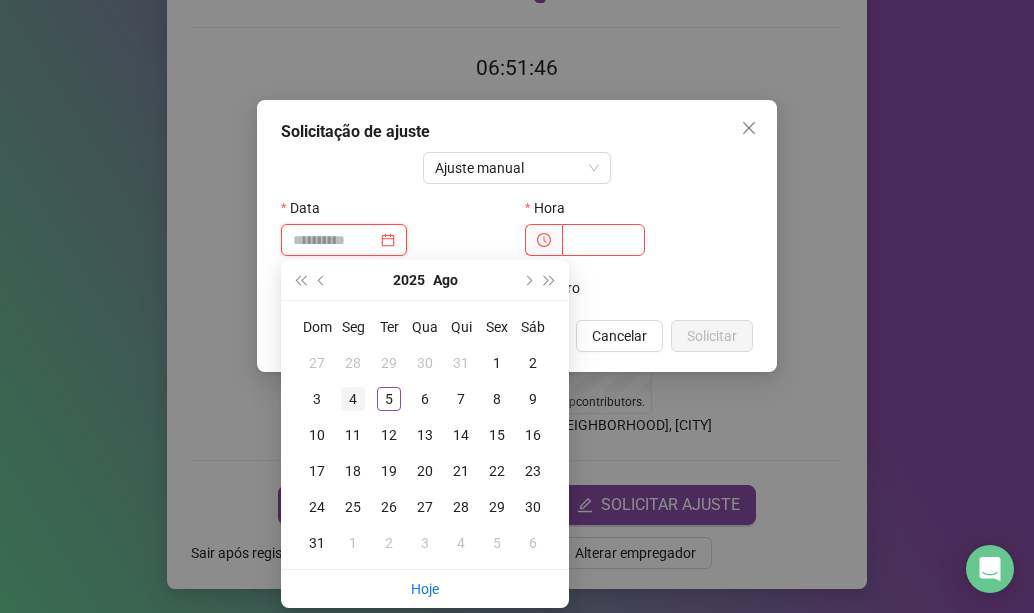 type on "**********" 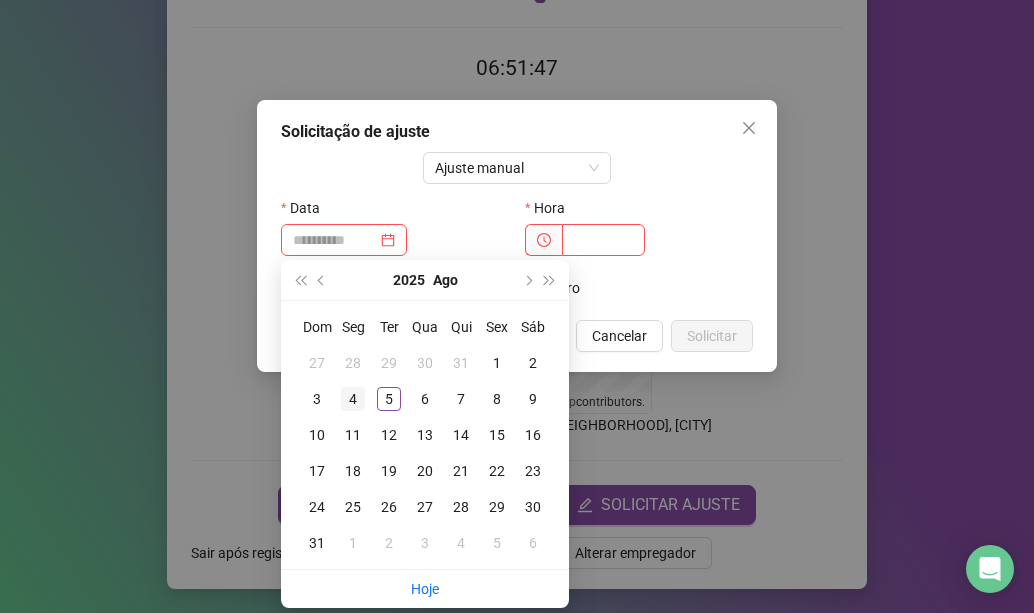 click on "4" at bounding box center [353, 399] 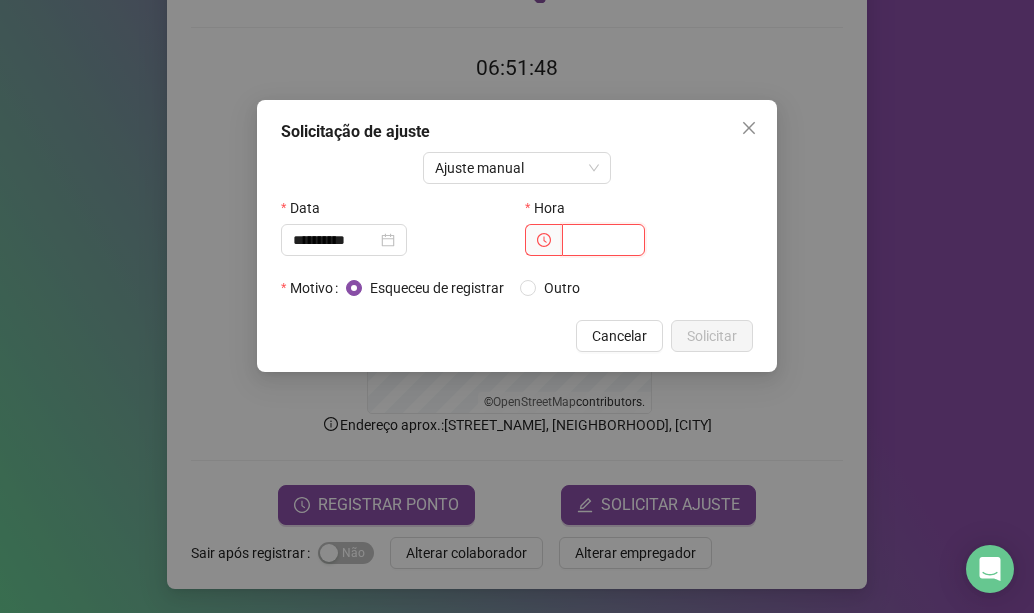 click at bounding box center (603, 240) 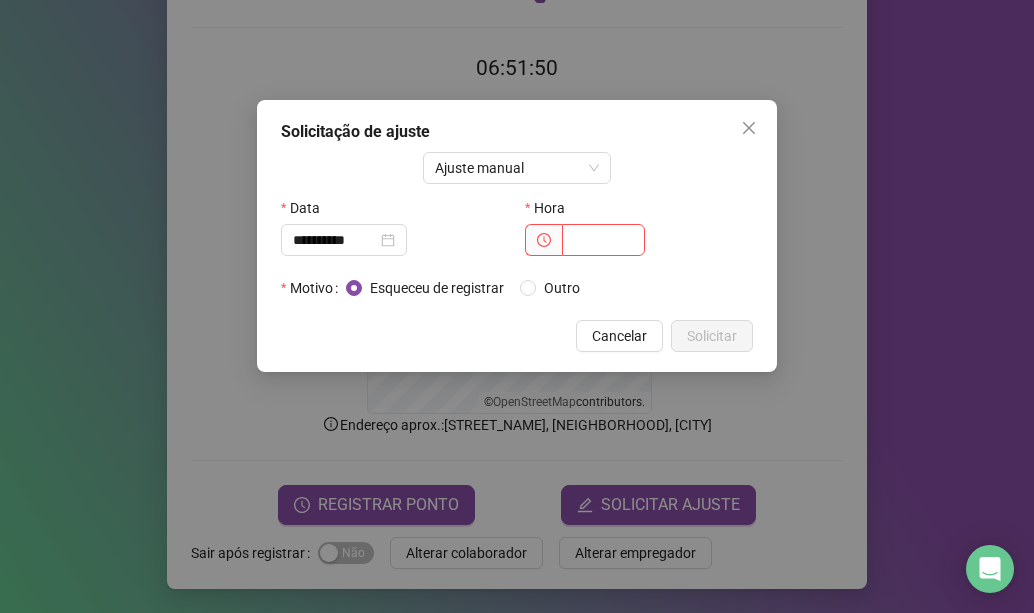 click 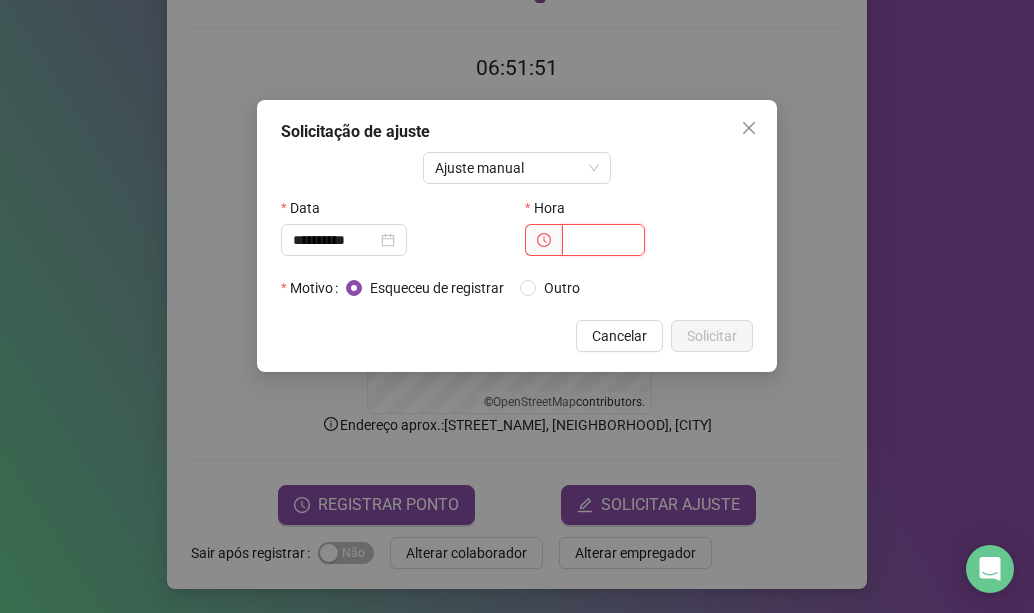 click at bounding box center (603, 240) 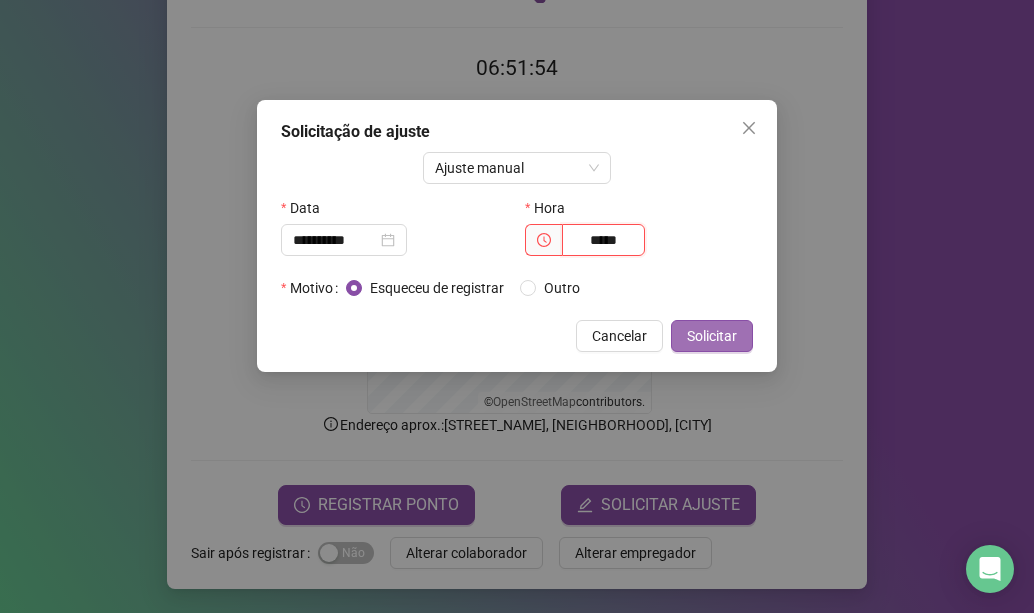 type on "*****" 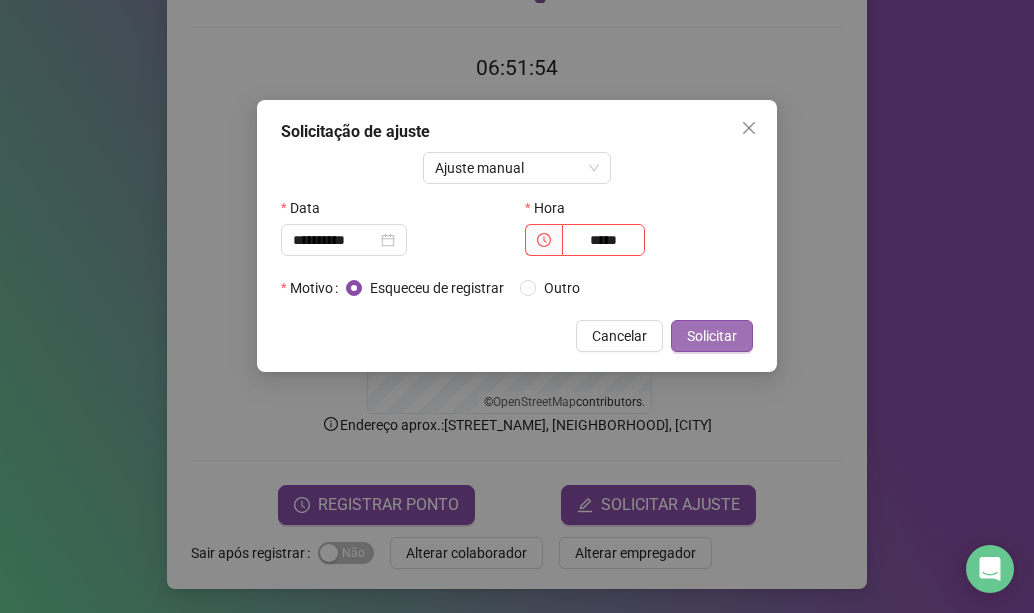 click on "Solicitar" at bounding box center (712, 336) 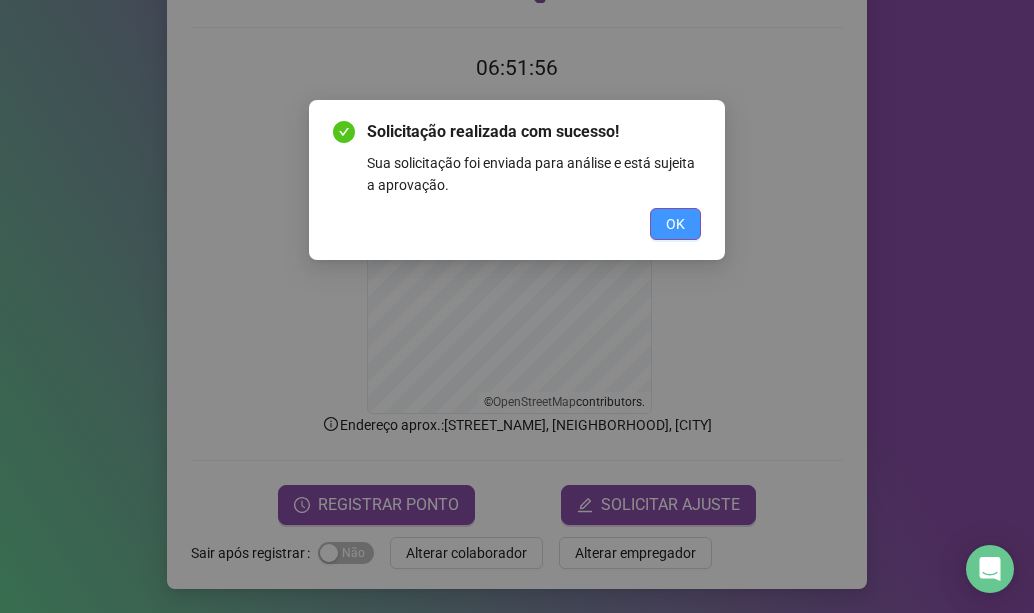 click on "OK" at bounding box center (675, 224) 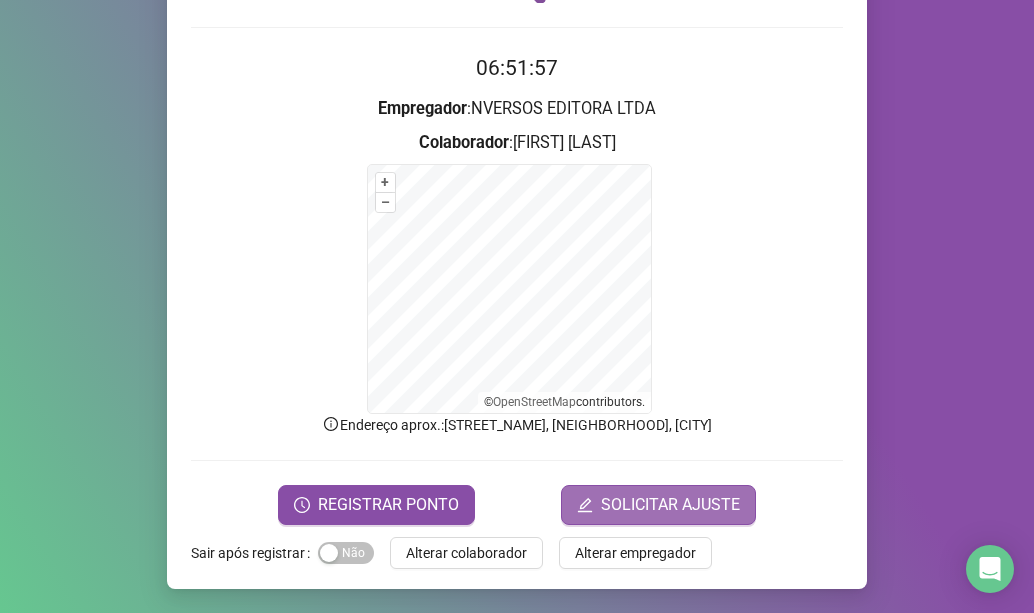 click on "SOLICITAR AJUSTE" at bounding box center [670, 505] 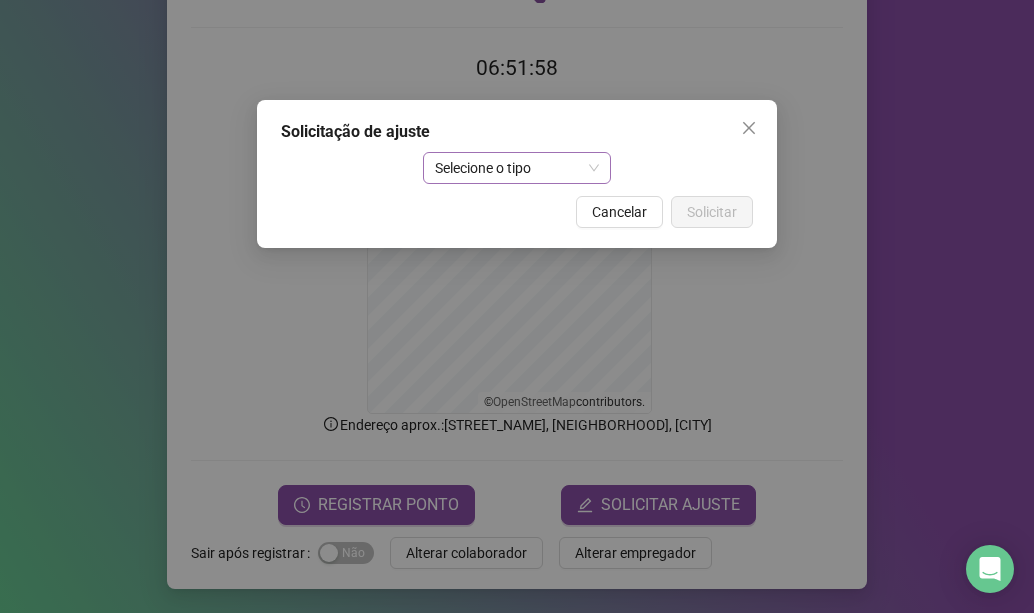 click on "Selecione o tipo" at bounding box center (517, 168) 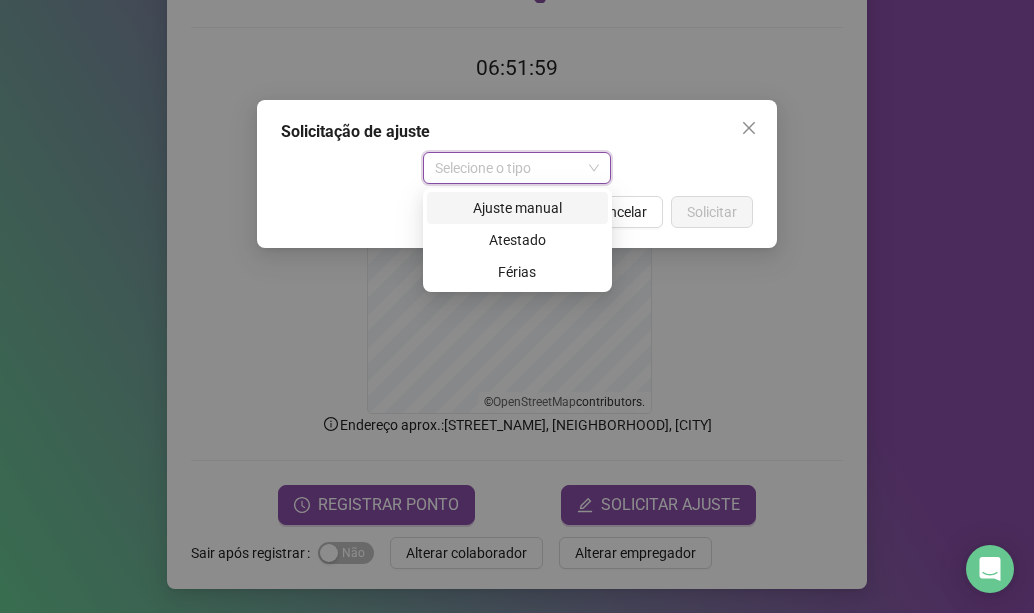 click on "Ajuste manual" at bounding box center (517, 208) 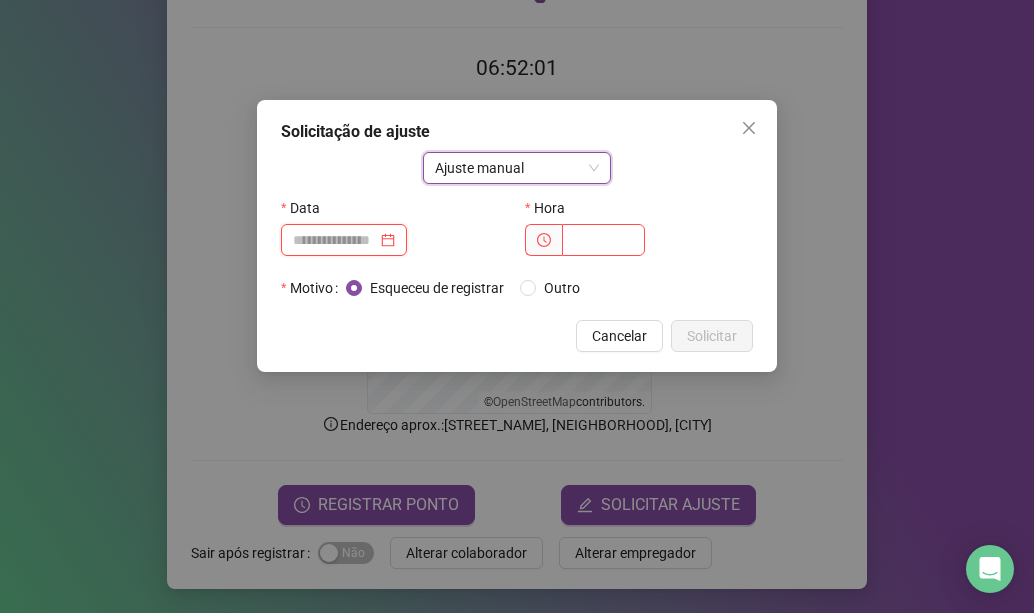drag, startPoint x: 376, startPoint y: 239, endPoint x: 392, endPoint y: 238, distance: 16.03122 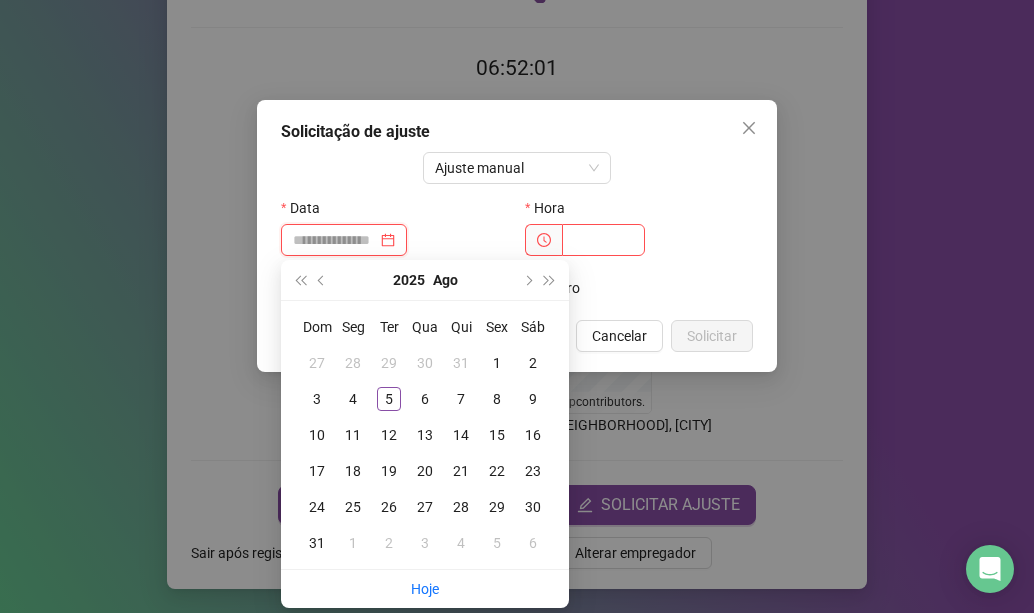 click at bounding box center (344, 240) 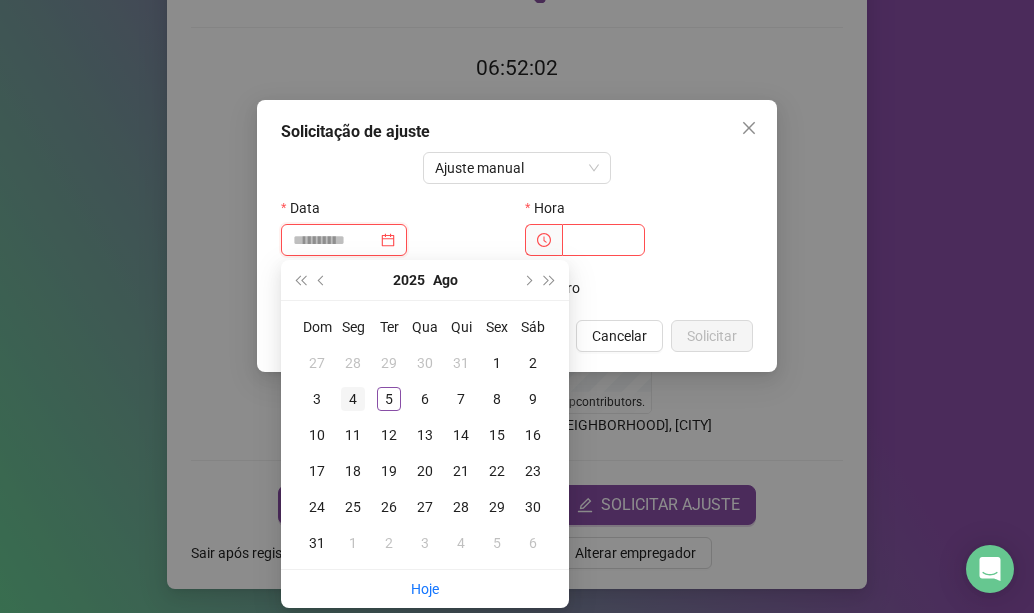 type on "**********" 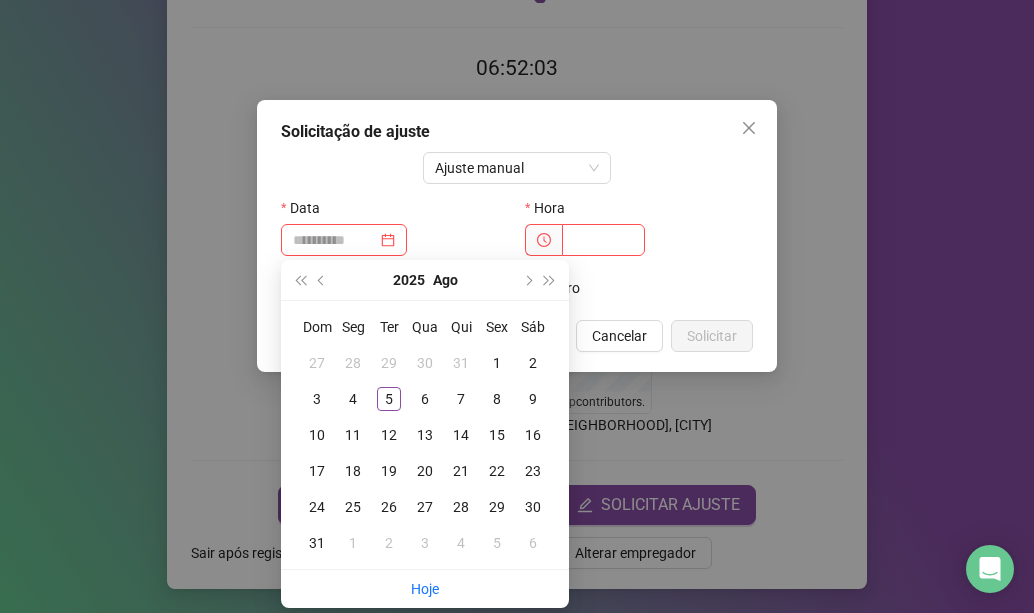 click on "4" at bounding box center [353, 399] 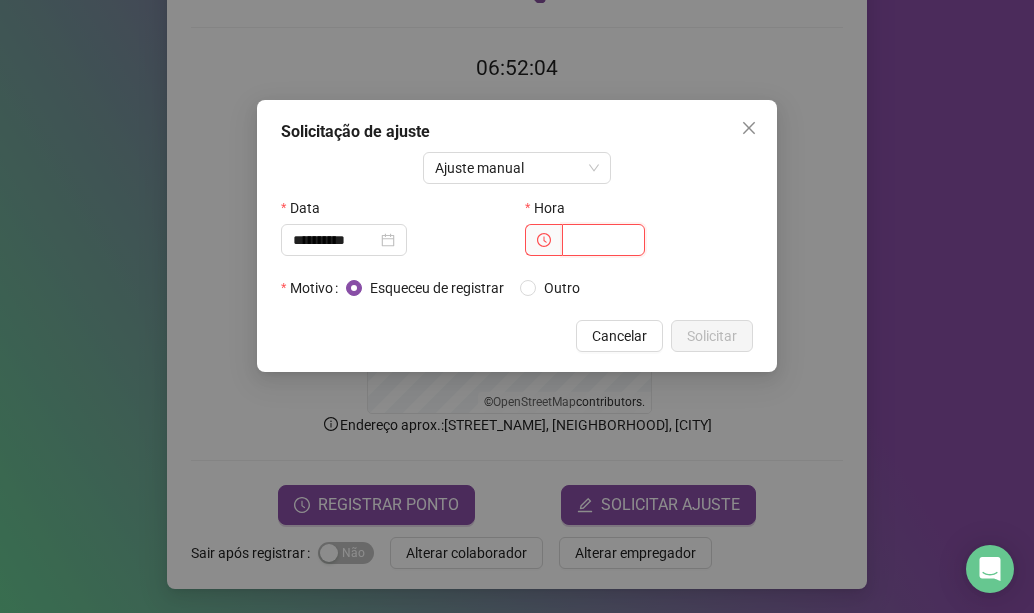 click at bounding box center [603, 240] 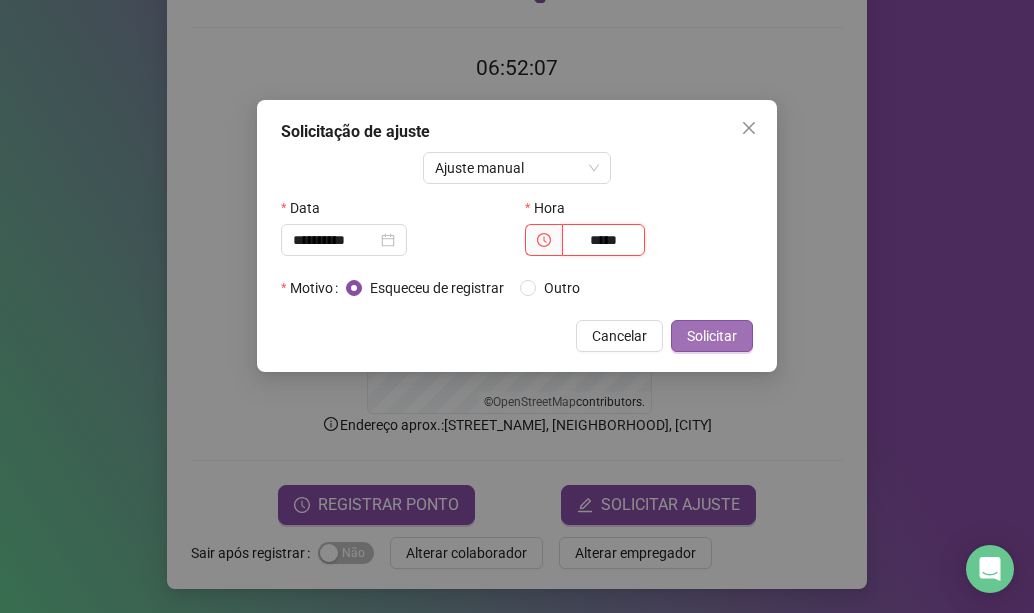 type on "*****" 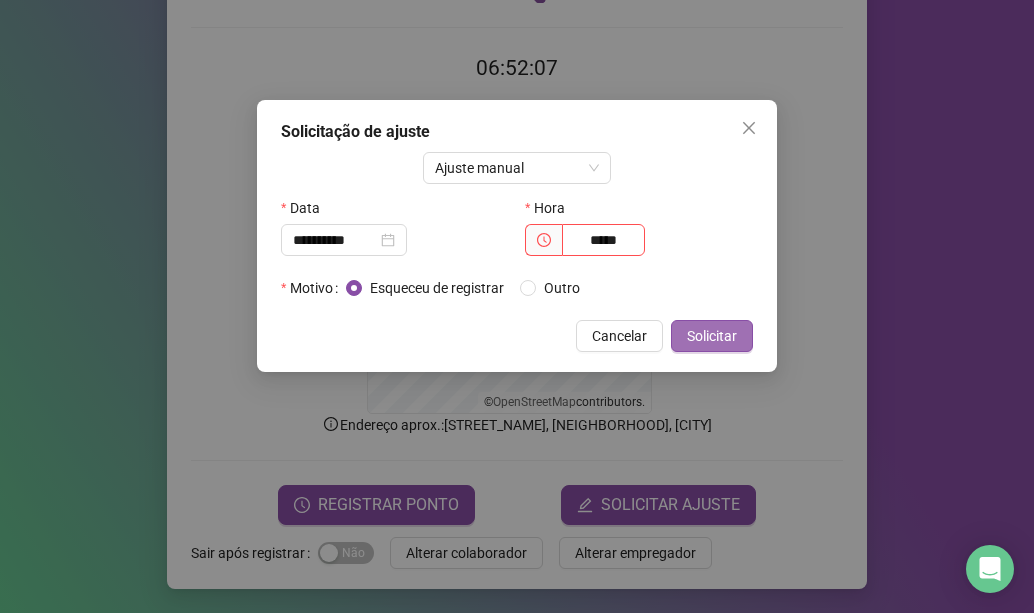 click on "Solicitar" at bounding box center (712, 336) 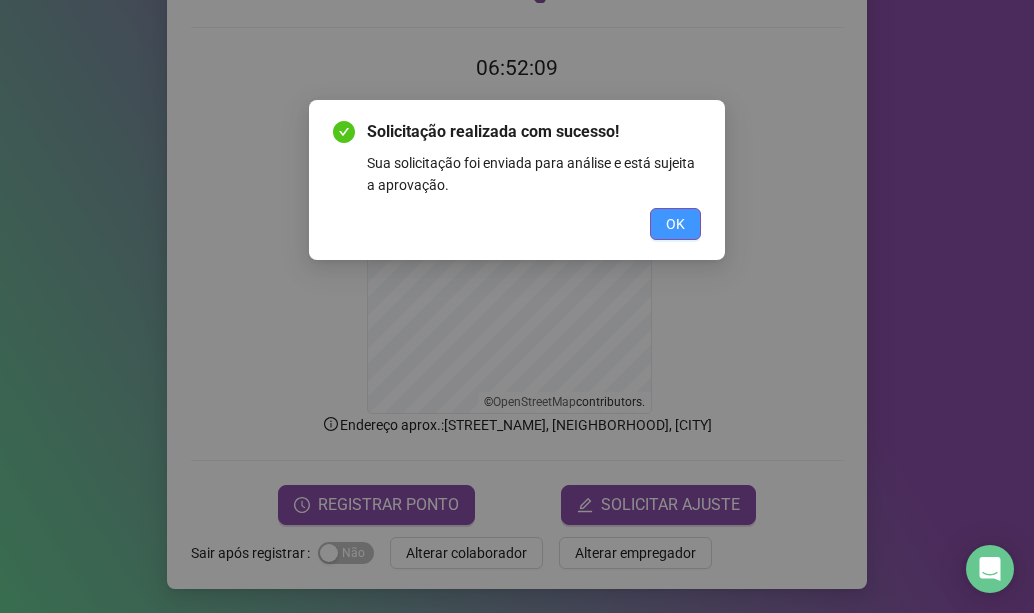 click on "OK" at bounding box center (675, 224) 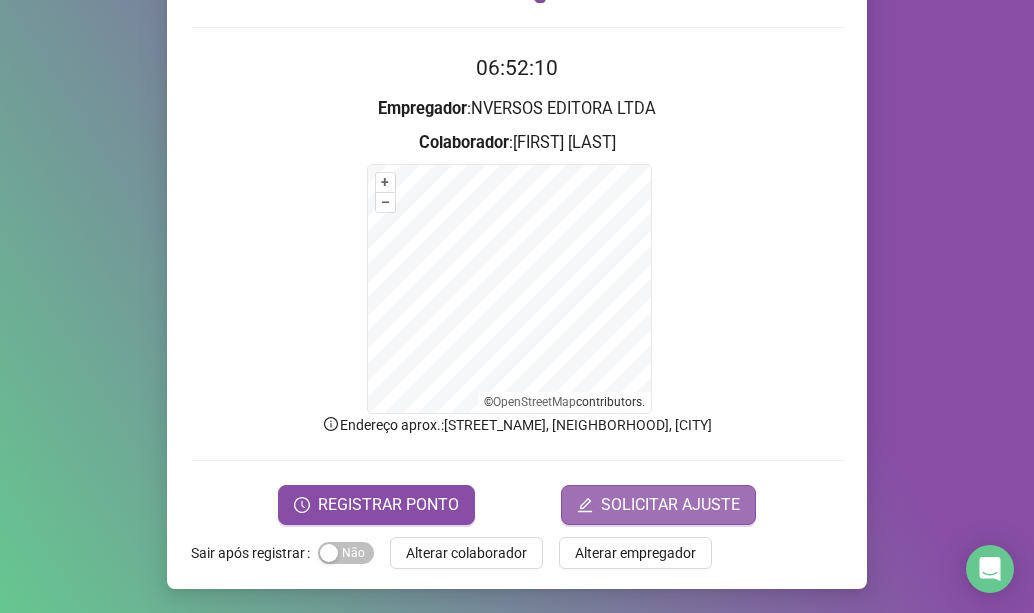 click on "SOLICITAR AJUSTE" at bounding box center [670, 505] 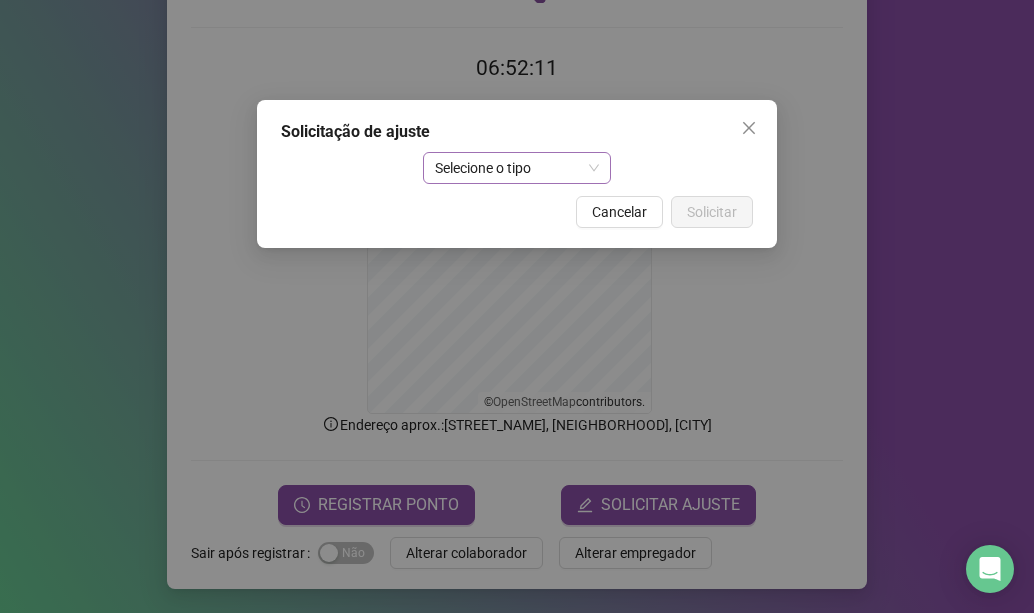 click on "Selecione o tipo" at bounding box center (517, 168) 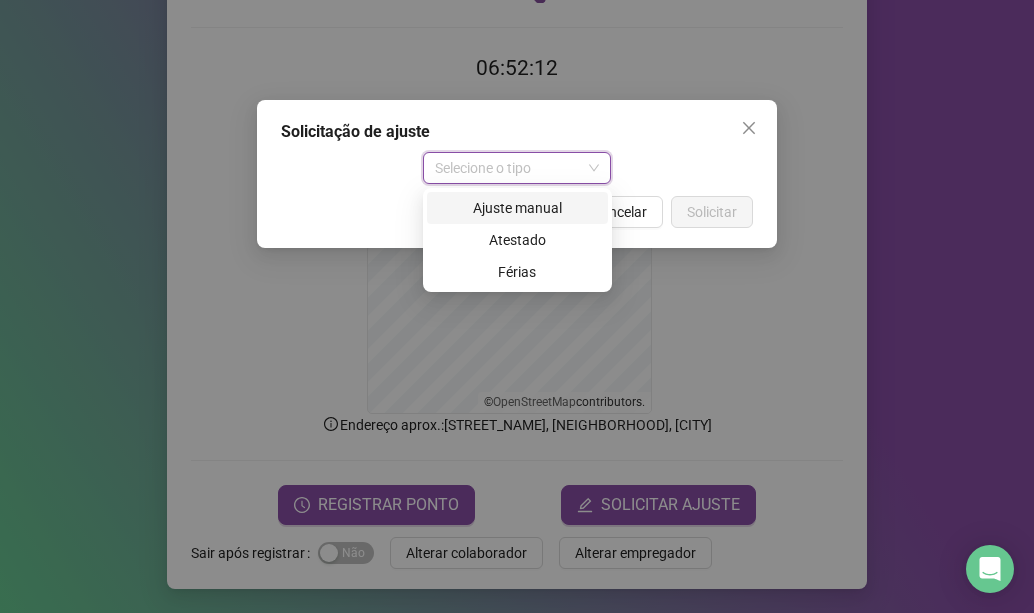 click on "Ajuste manual" at bounding box center [517, 208] 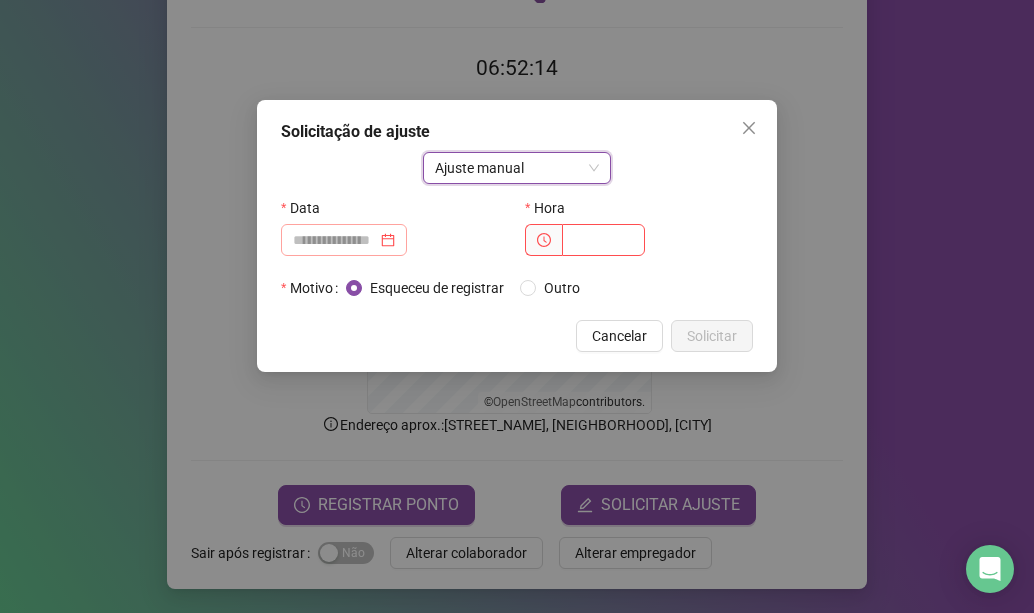 click at bounding box center (344, 240) 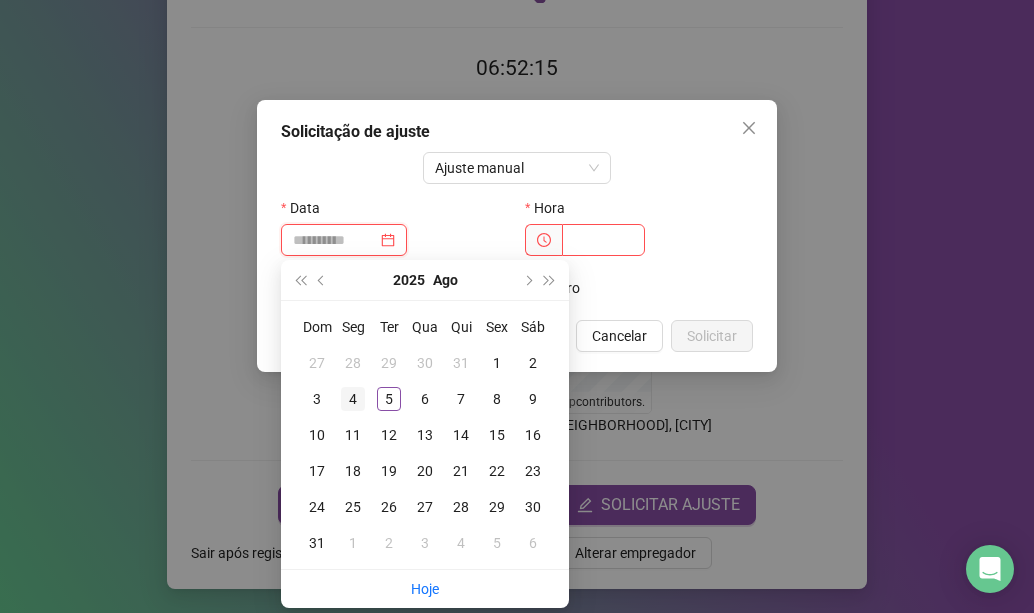 type on "**********" 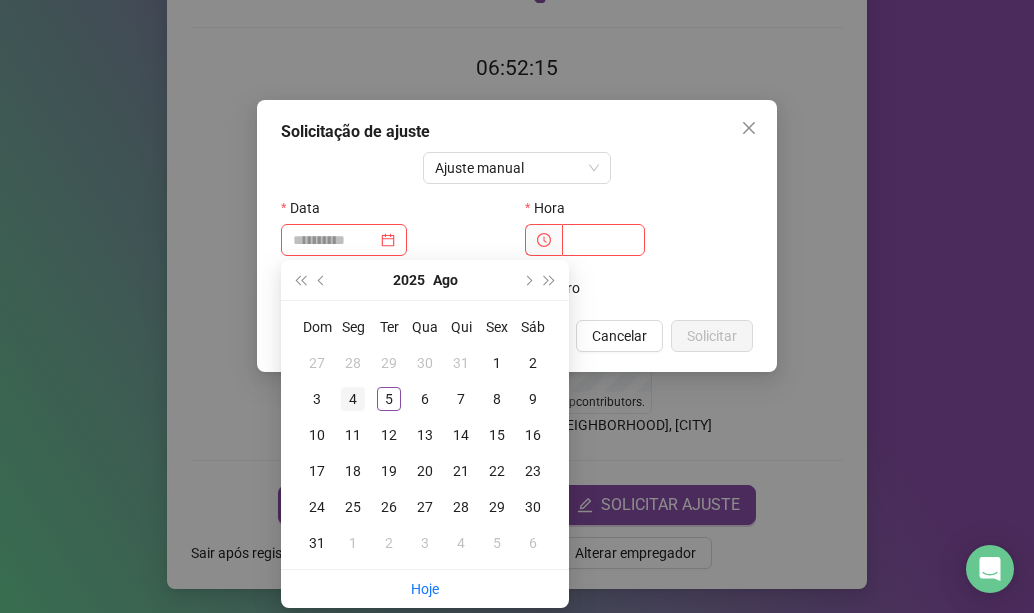 click on "4" at bounding box center (353, 399) 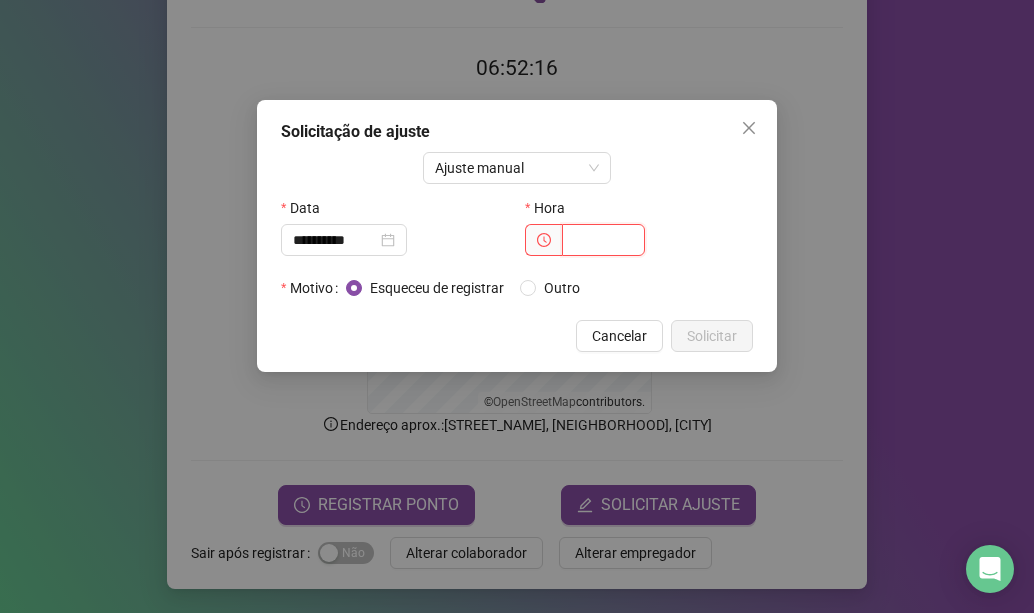 click at bounding box center [603, 240] 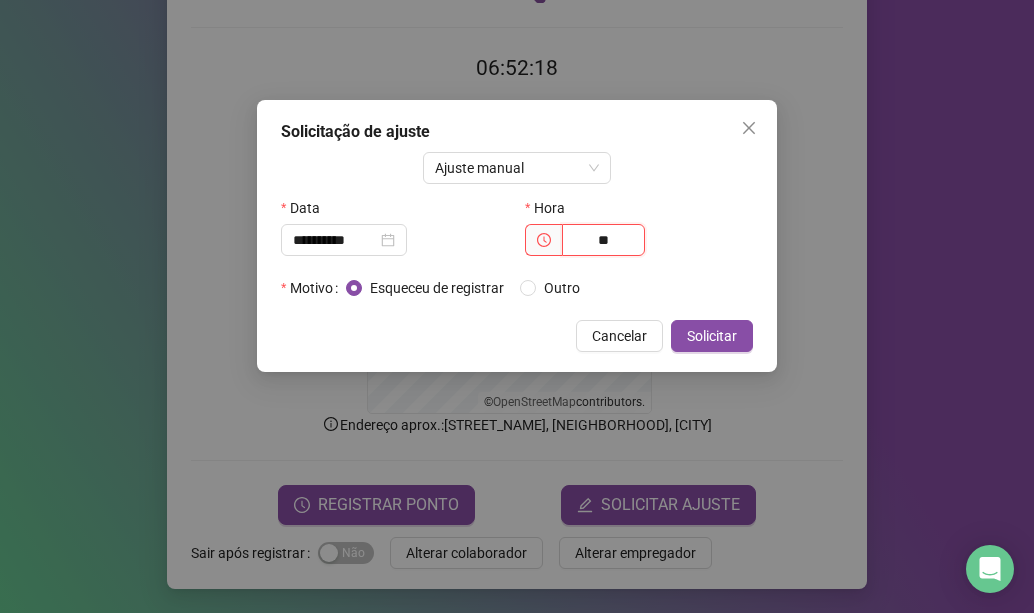 type on "*" 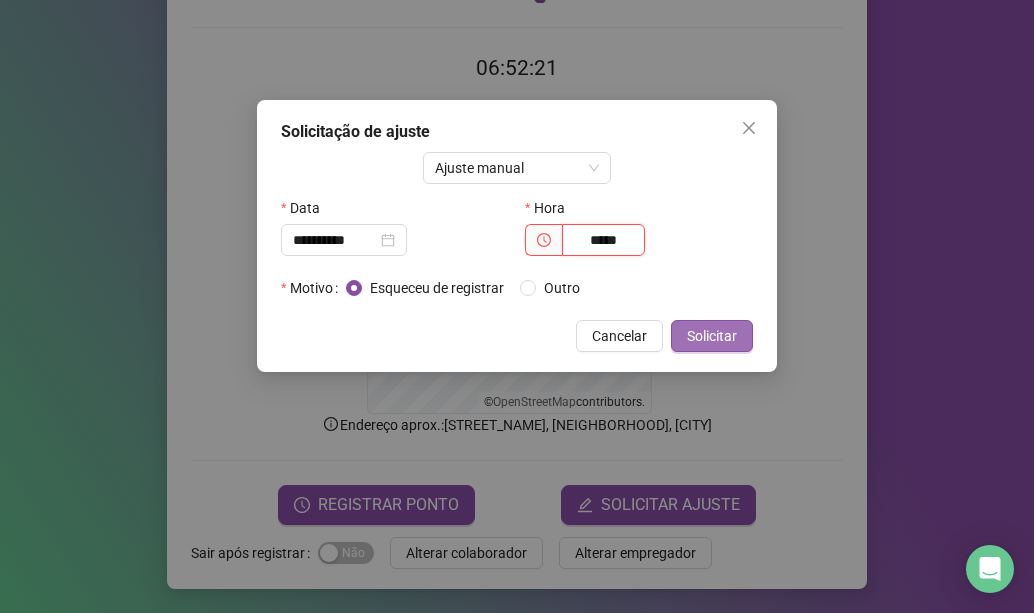 type on "*****" 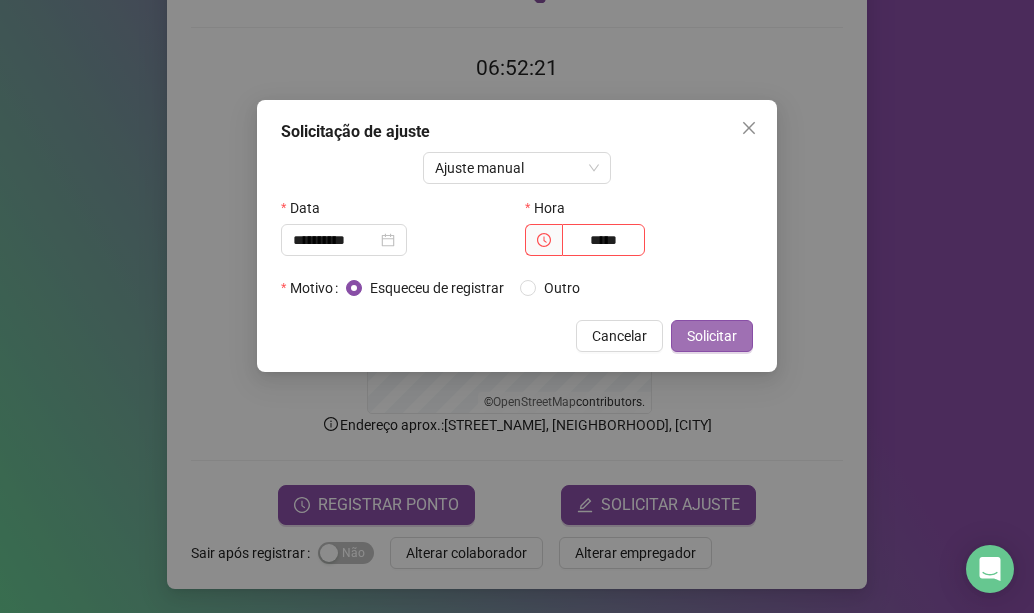 click on "Solicitar" at bounding box center (712, 336) 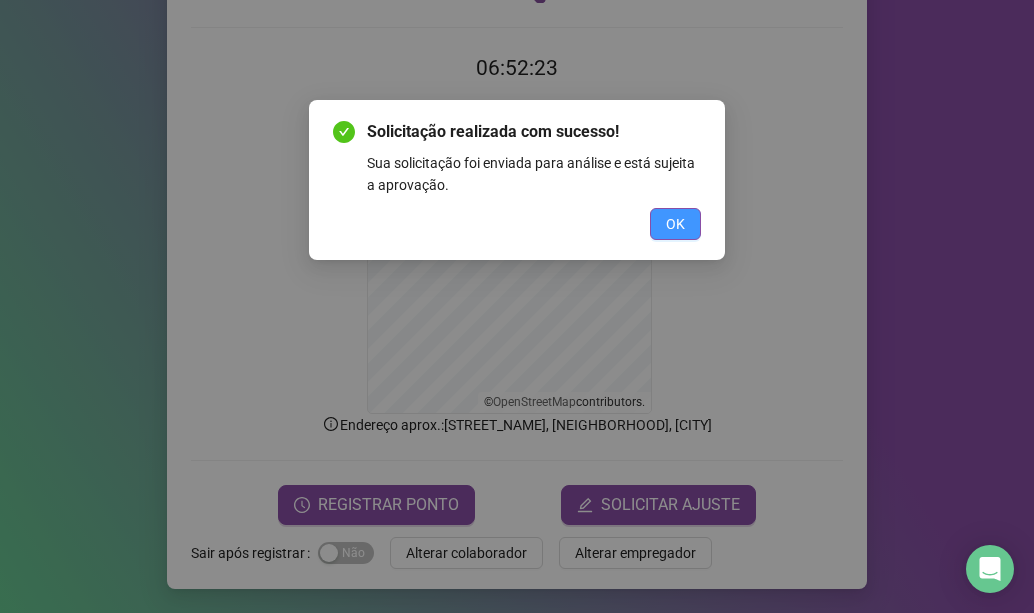 click on "OK" at bounding box center [675, 224] 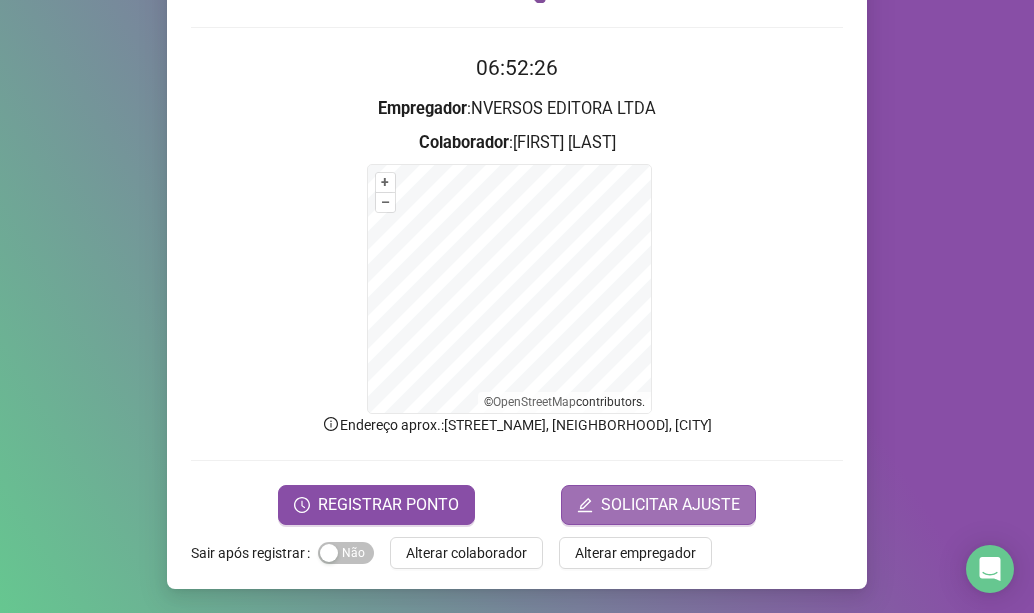 click on "SOLICITAR AJUSTE" at bounding box center (670, 505) 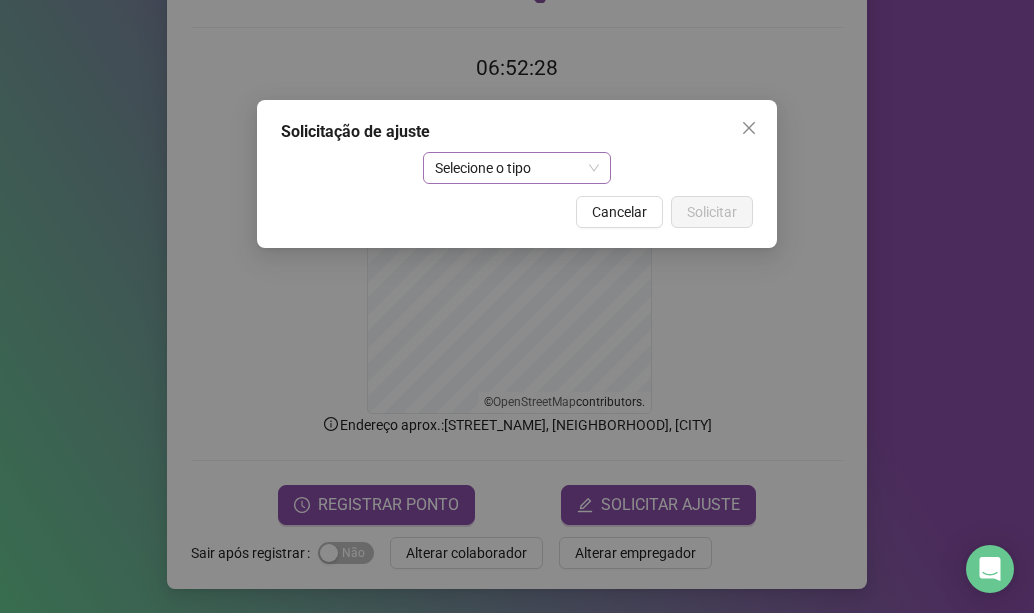 click on "Selecione o tipo" at bounding box center (517, 168) 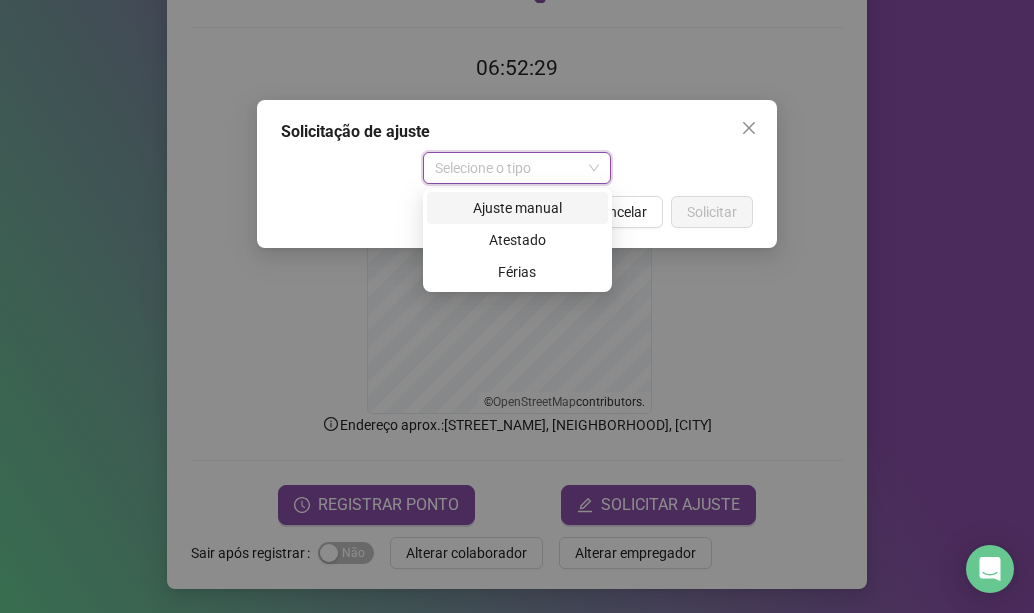 click on "Ajuste manual" at bounding box center [517, 208] 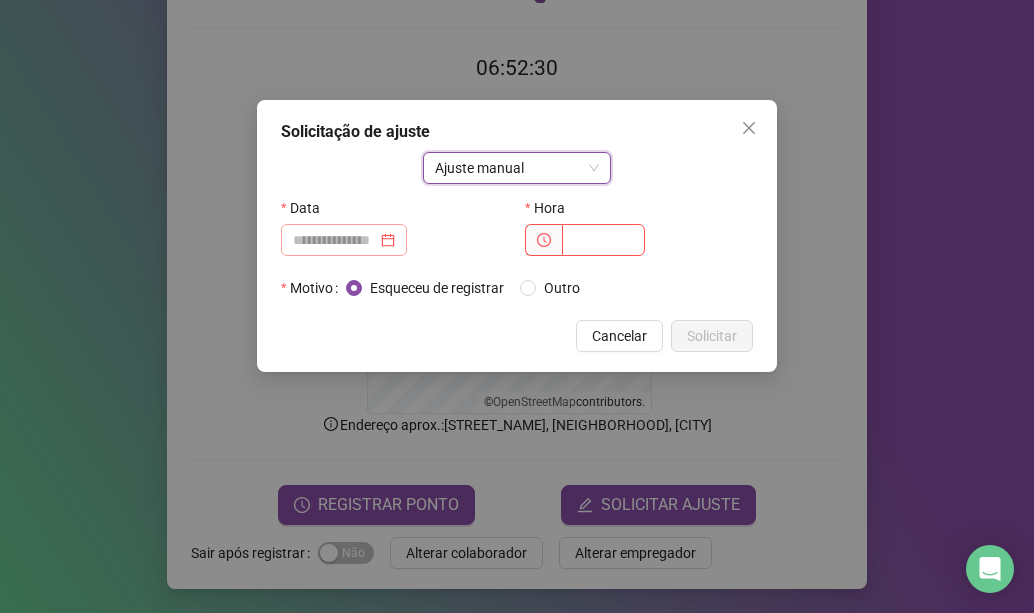 click at bounding box center [344, 240] 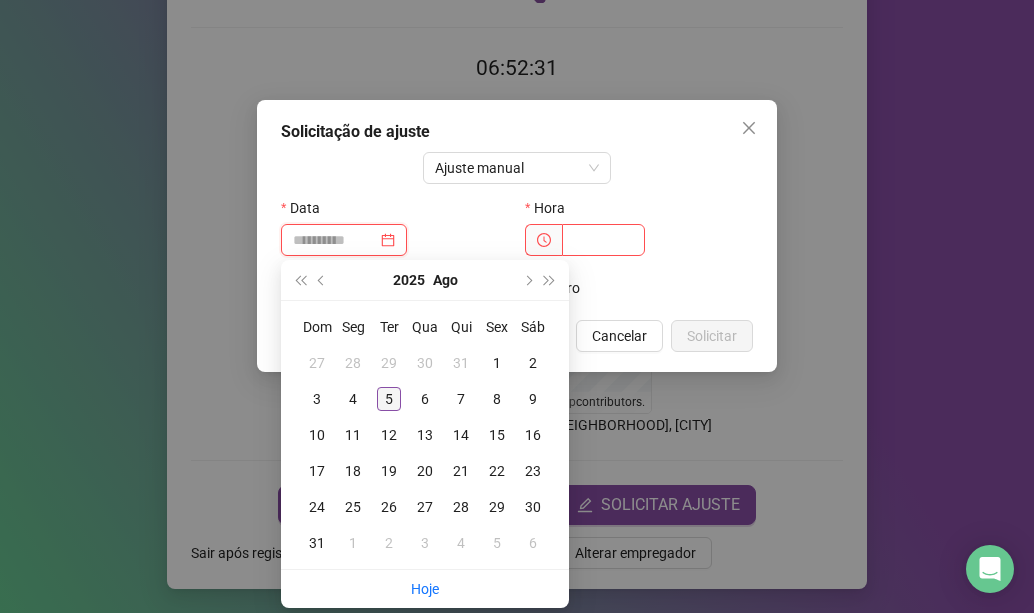 type on "**********" 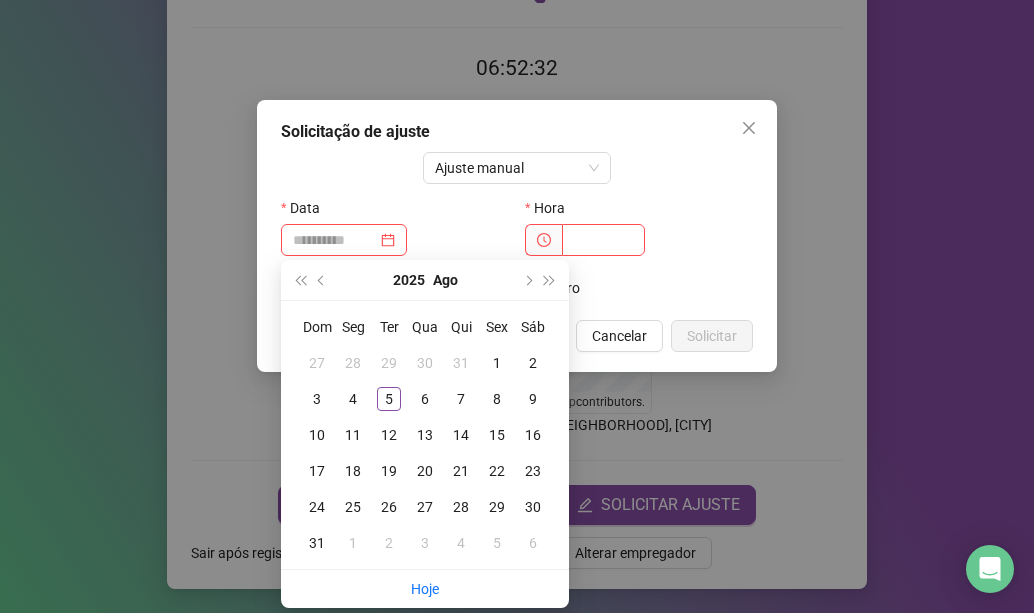 click on "5" at bounding box center [389, 399] 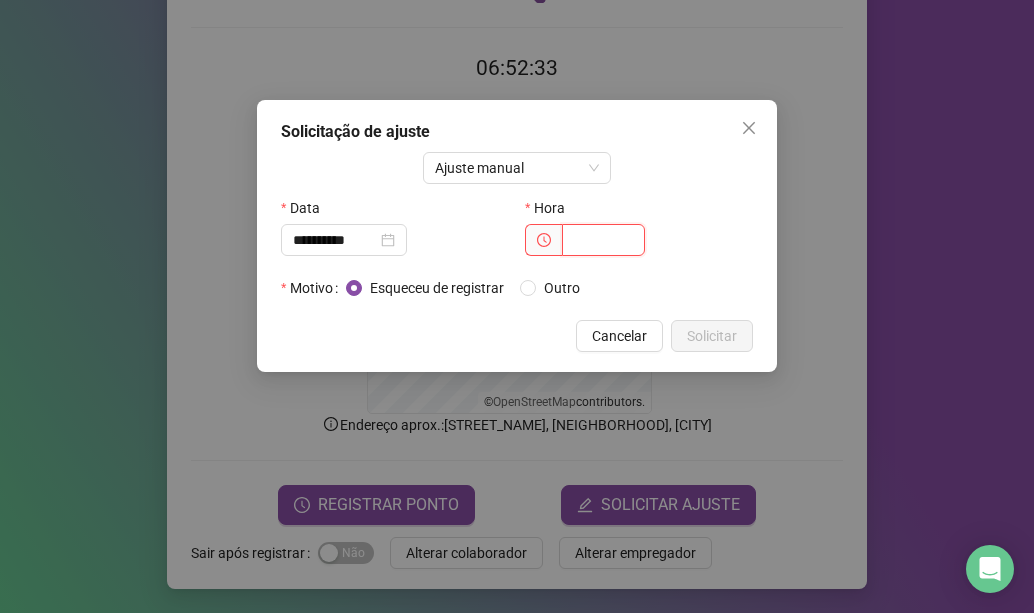 click at bounding box center (603, 240) 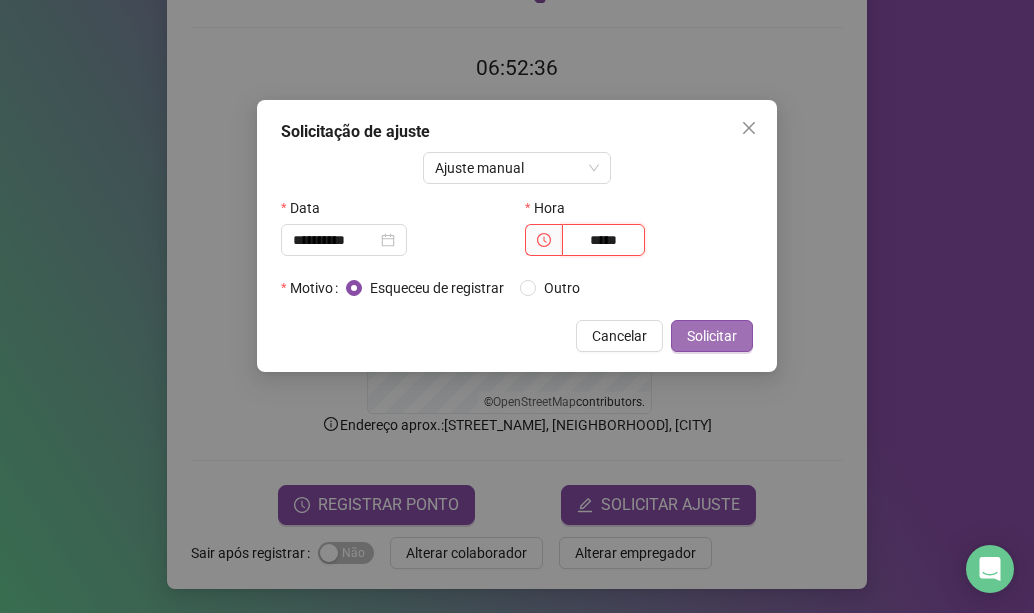 type on "*****" 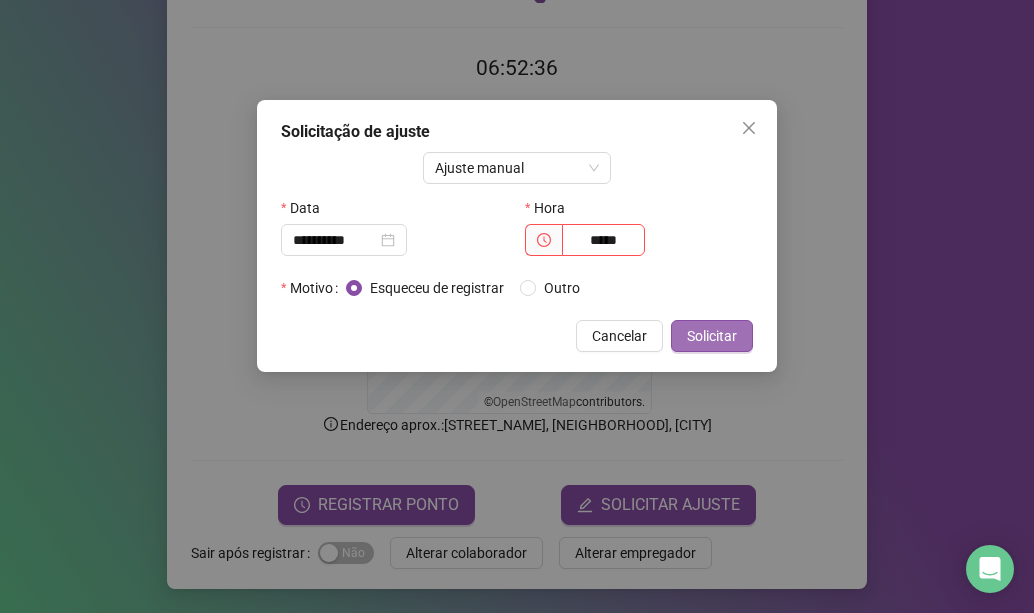 click on "Solicitar" at bounding box center [712, 336] 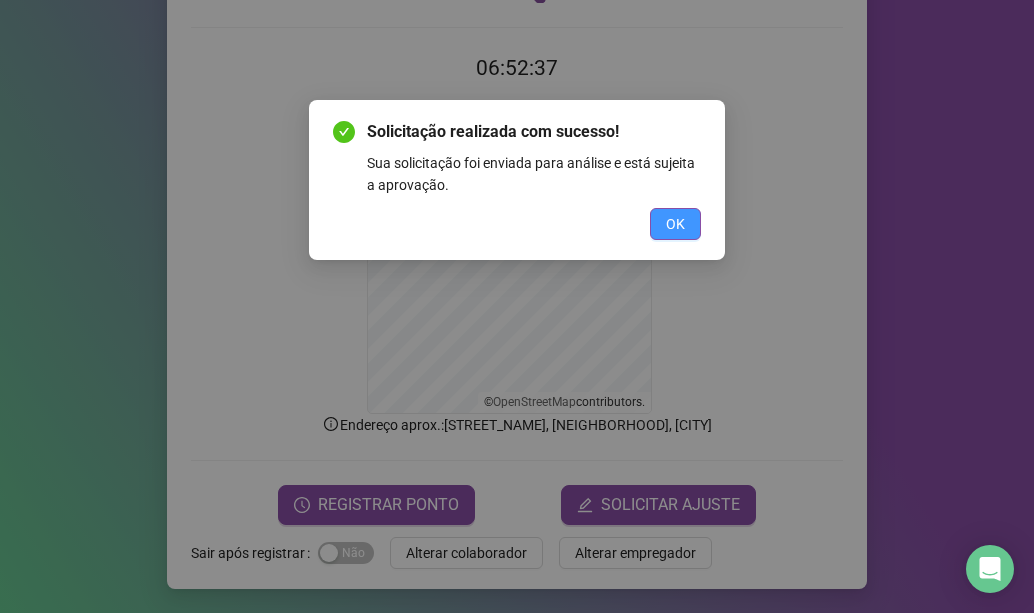 click on "OK" at bounding box center [675, 224] 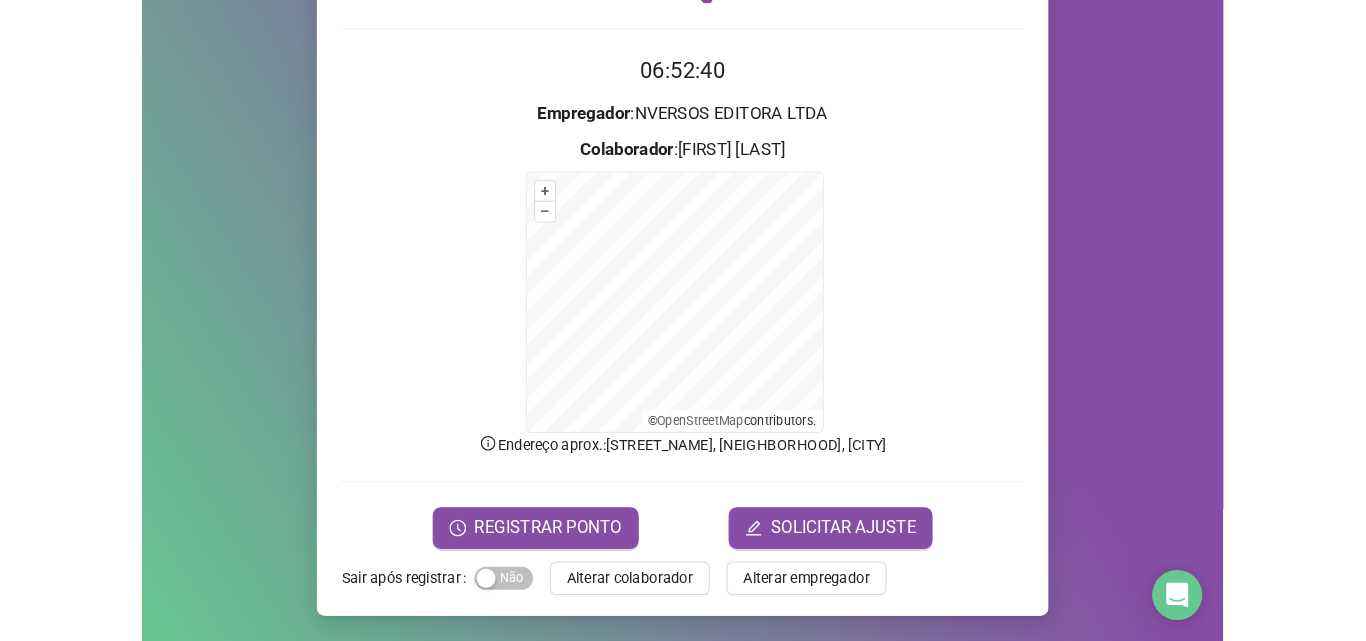 scroll, scrollTop: 134, scrollLeft: 0, axis: vertical 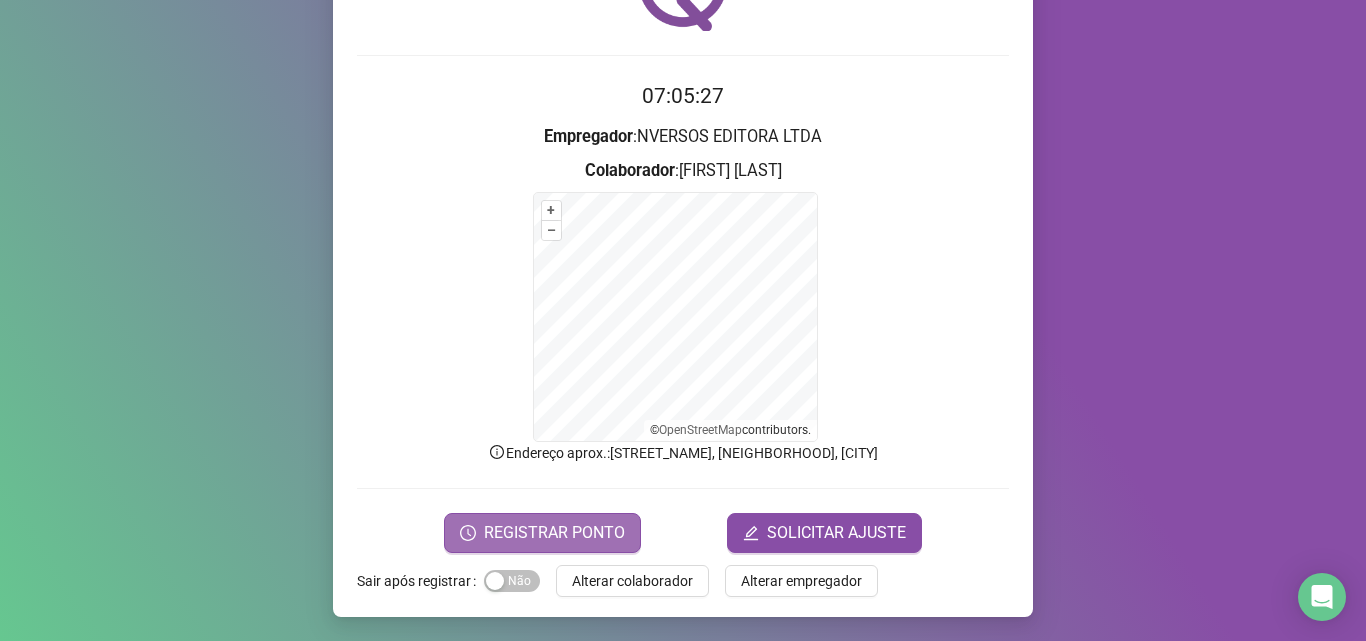 click on "REGISTRAR PONTO" at bounding box center (554, 533) 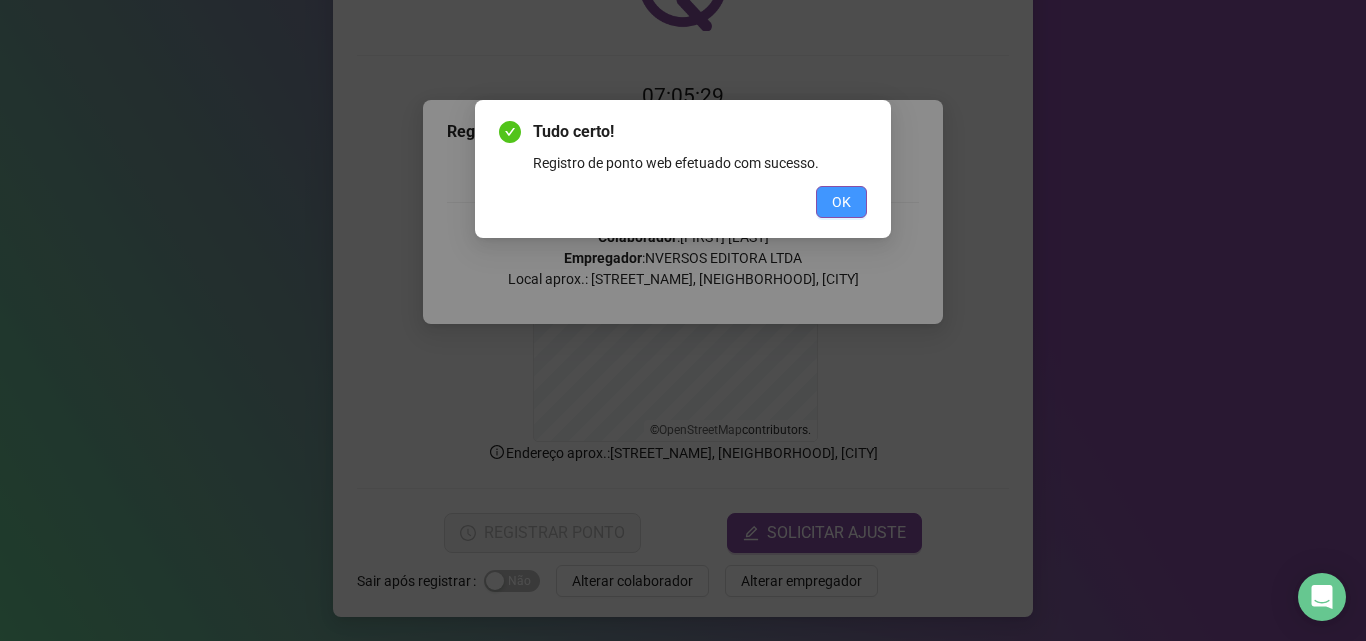 click on "OK" at bounding box center [841, 202] 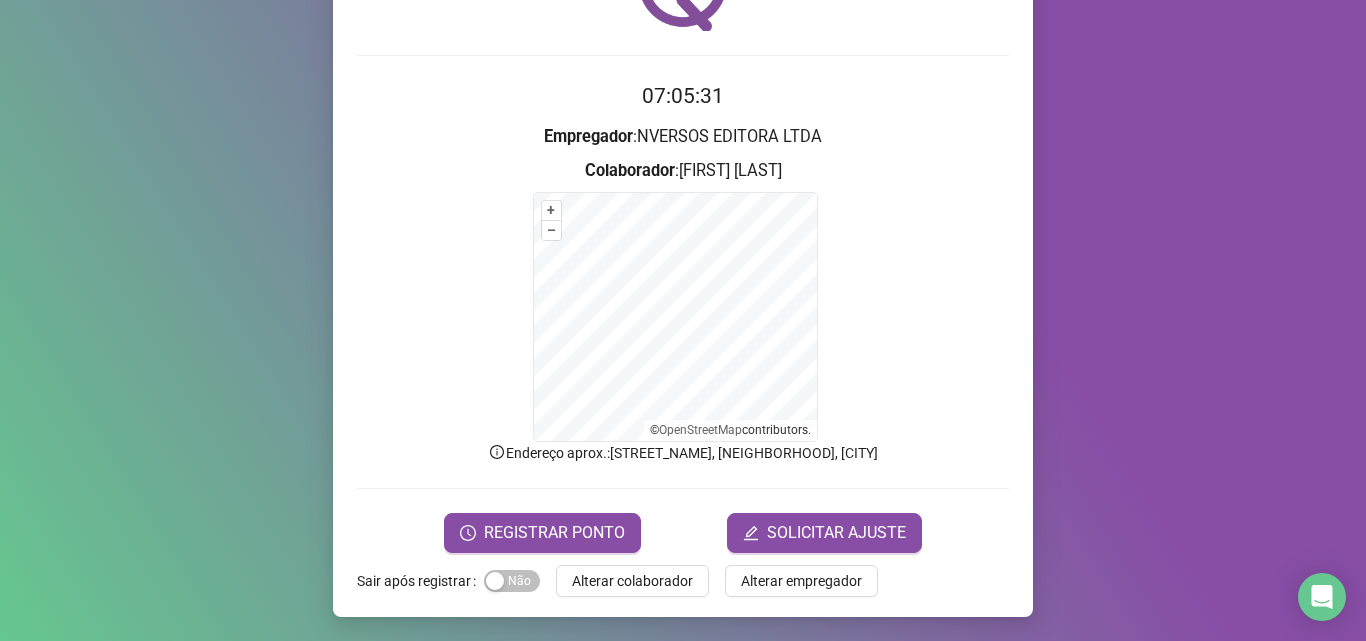 click on "Alterar colaborador" at bounding box center (632, 581) 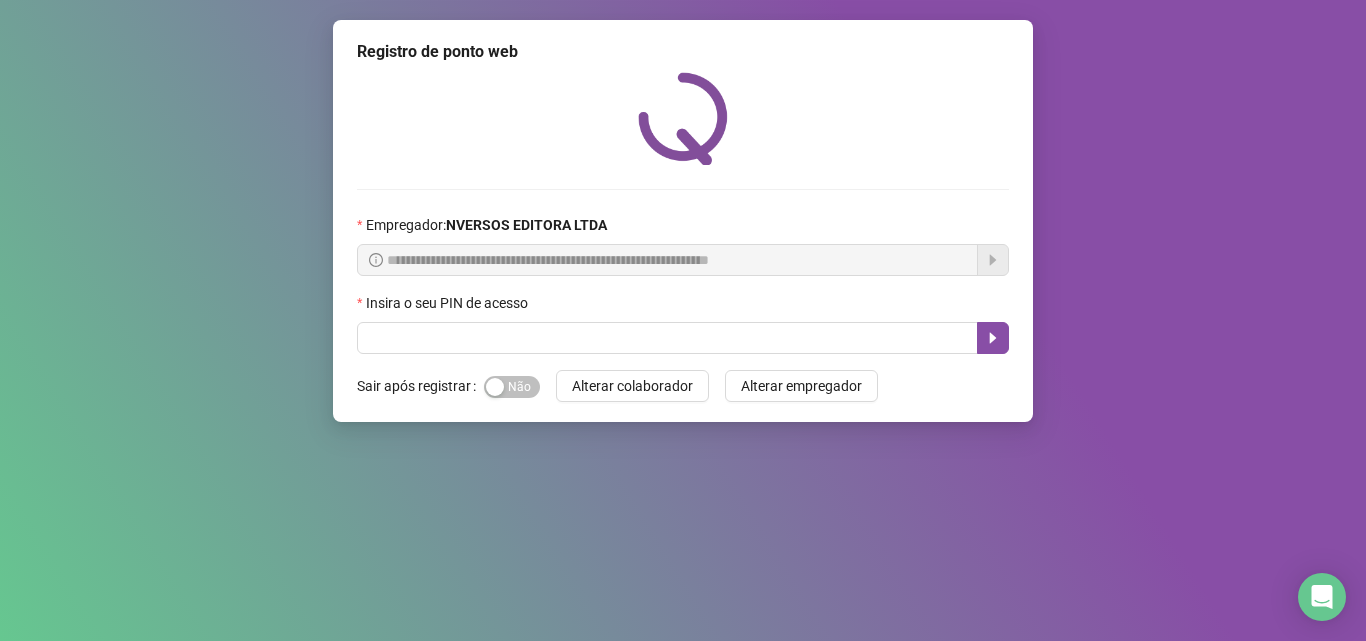 scroll, scrollTop: 0, scrollLeft: 0, axis: both 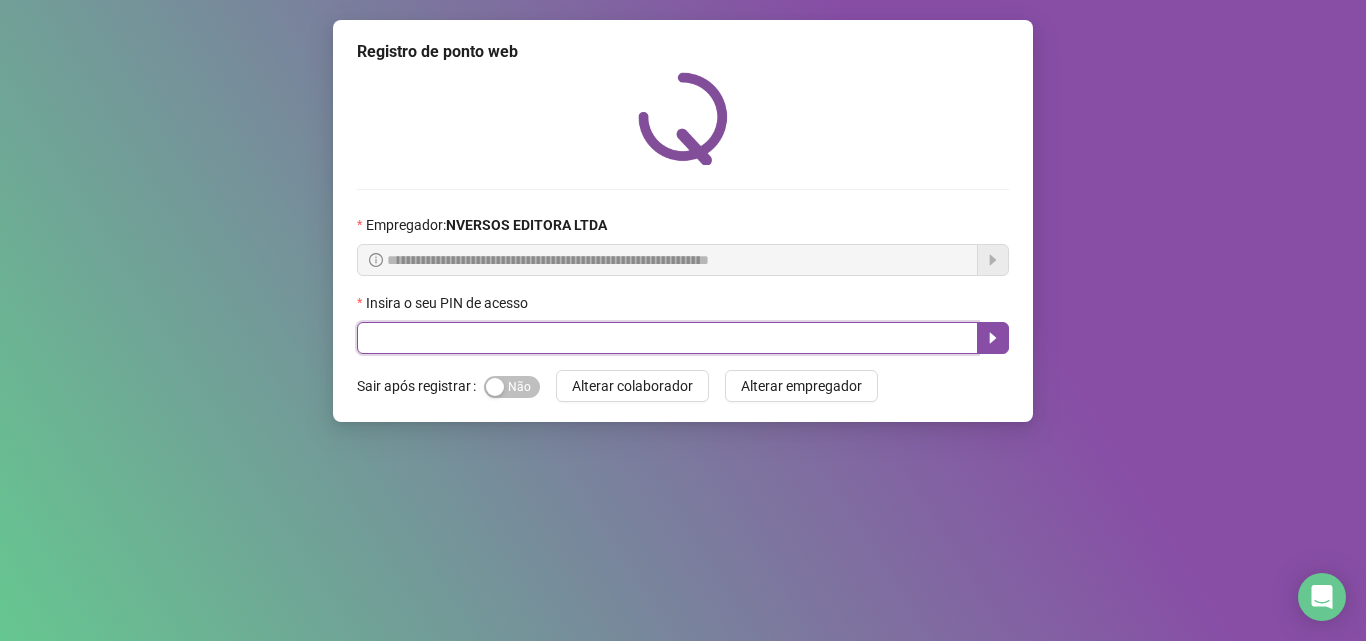click at bounding box center [667, 338] 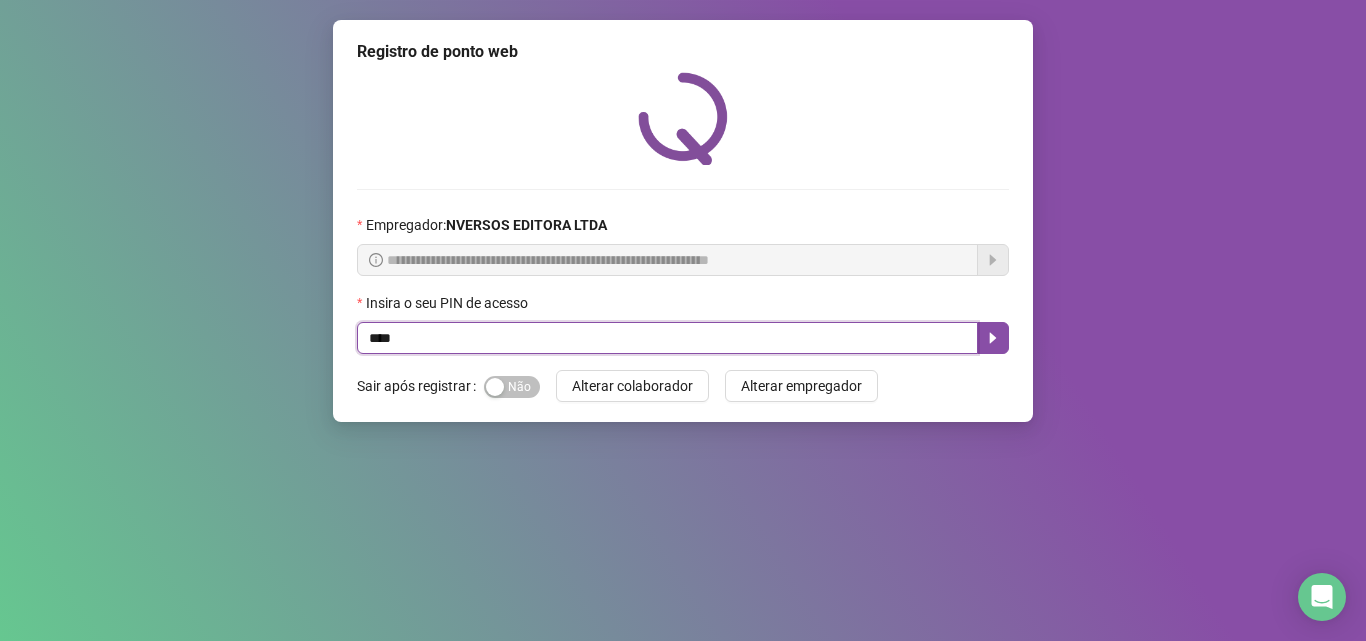 type on "****" 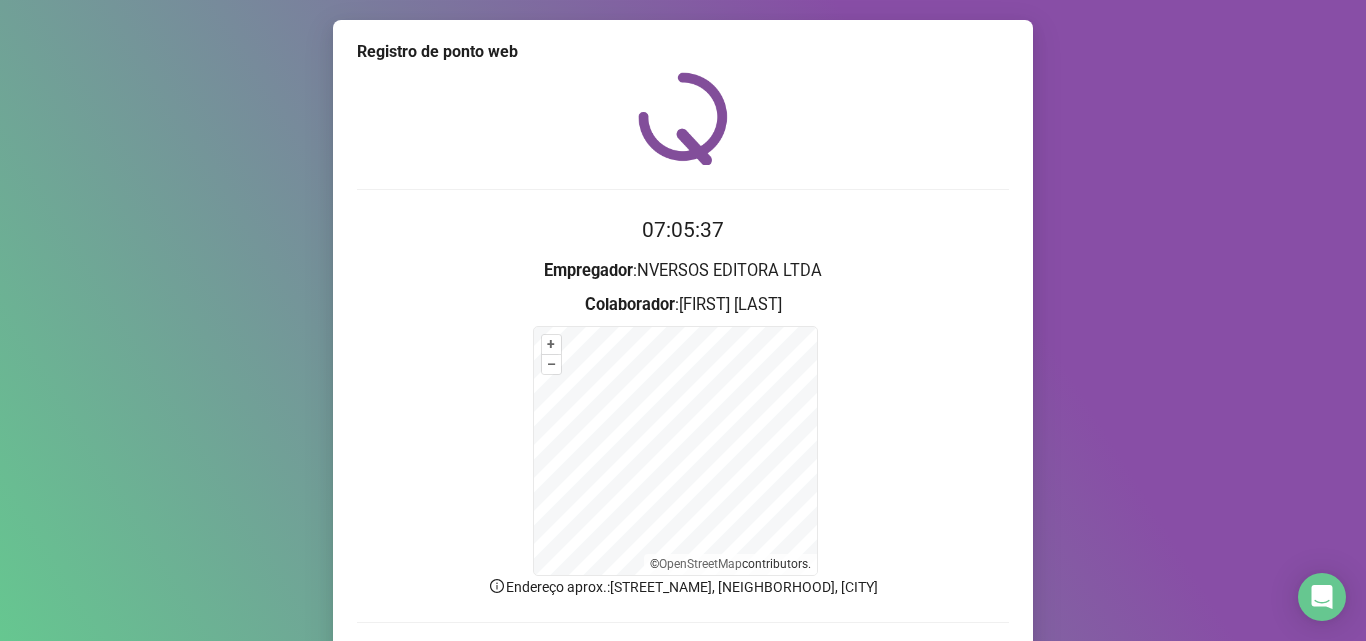 scroll, scrollTop: 134, scrollLeft: 0, axis: vertical 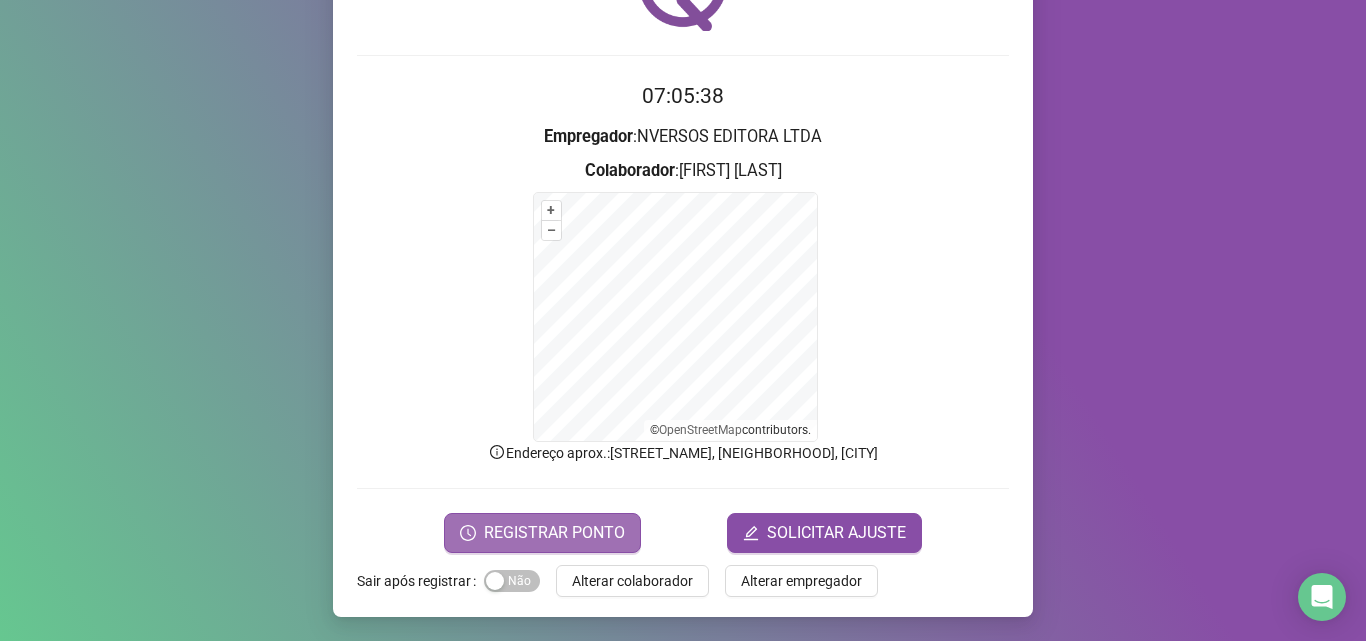 click on "REGISTRAR PONTO" at bounding box center (554, 533) 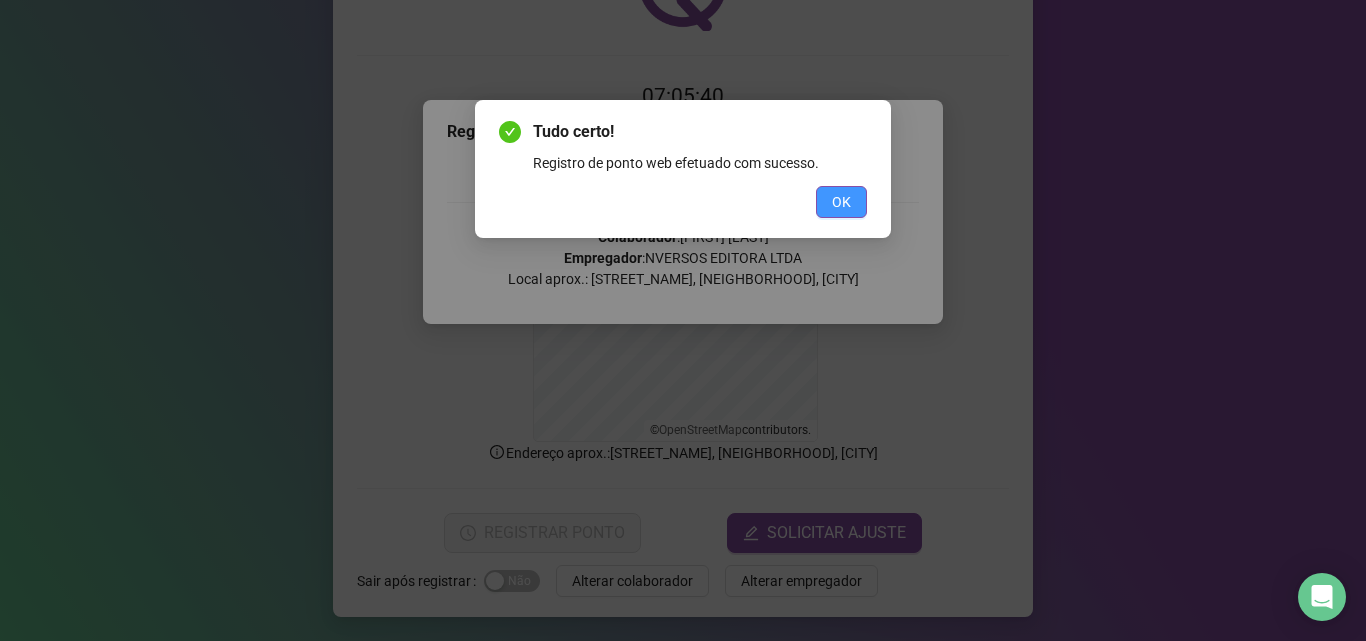 click on "OK" at bounding box center [841, 202] 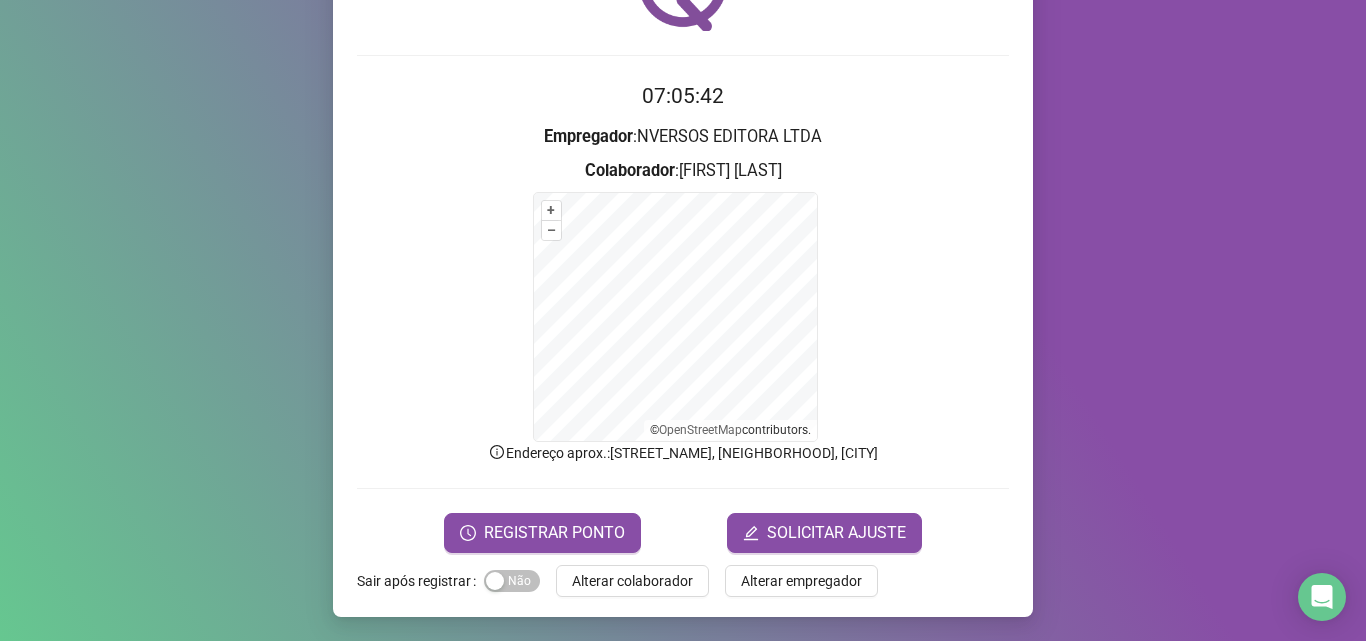 click on "Alterar colaborador" at bounding box center (632, 581) 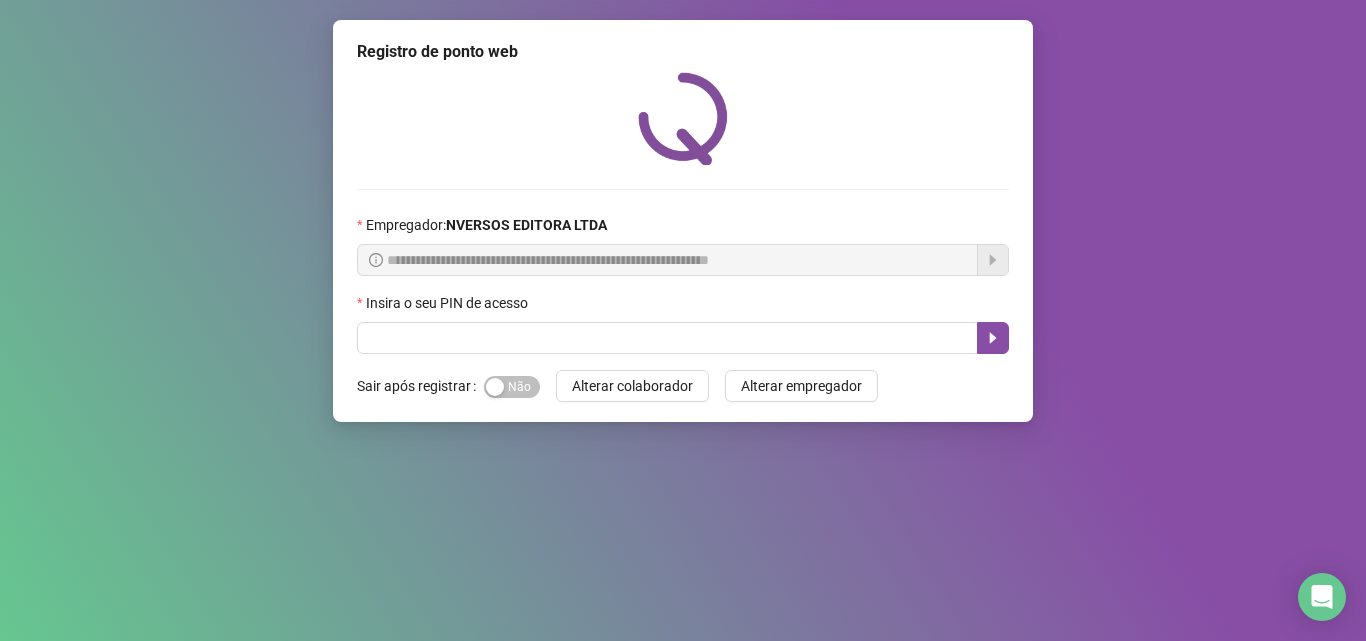 scroll, scrollTop: 0, scrollLeft: 0, axis: both 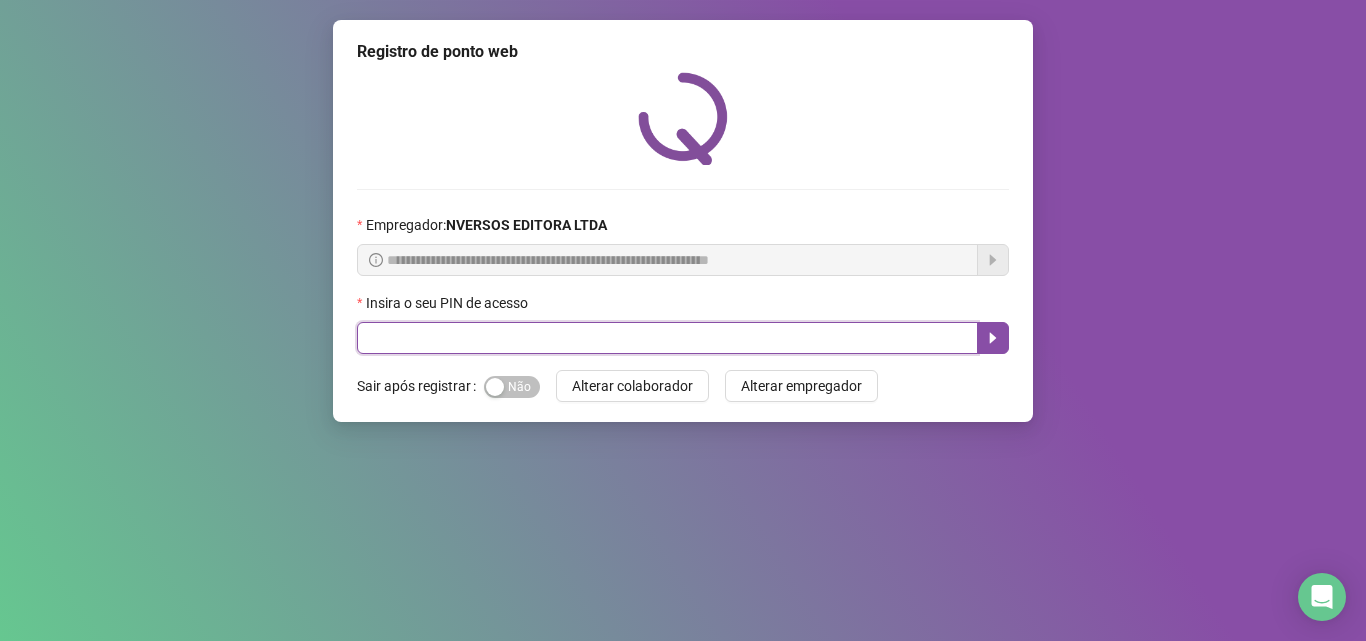 click at bounding box center (667, 338) 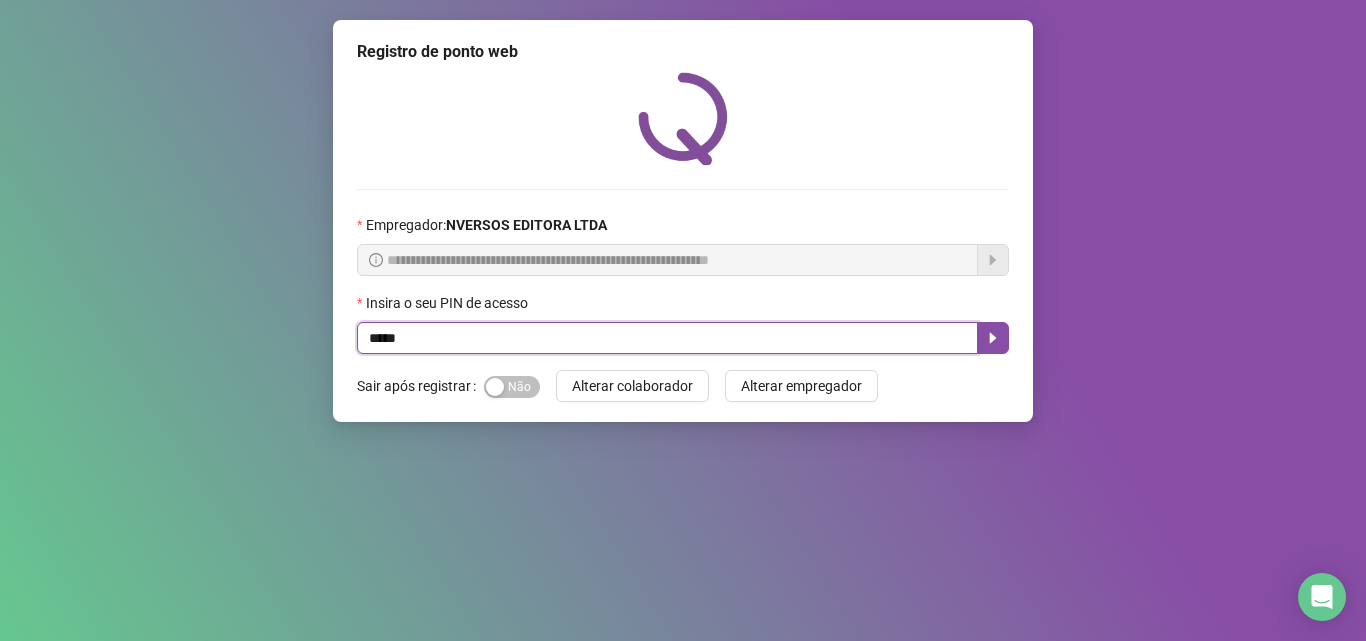 type on "*****" 